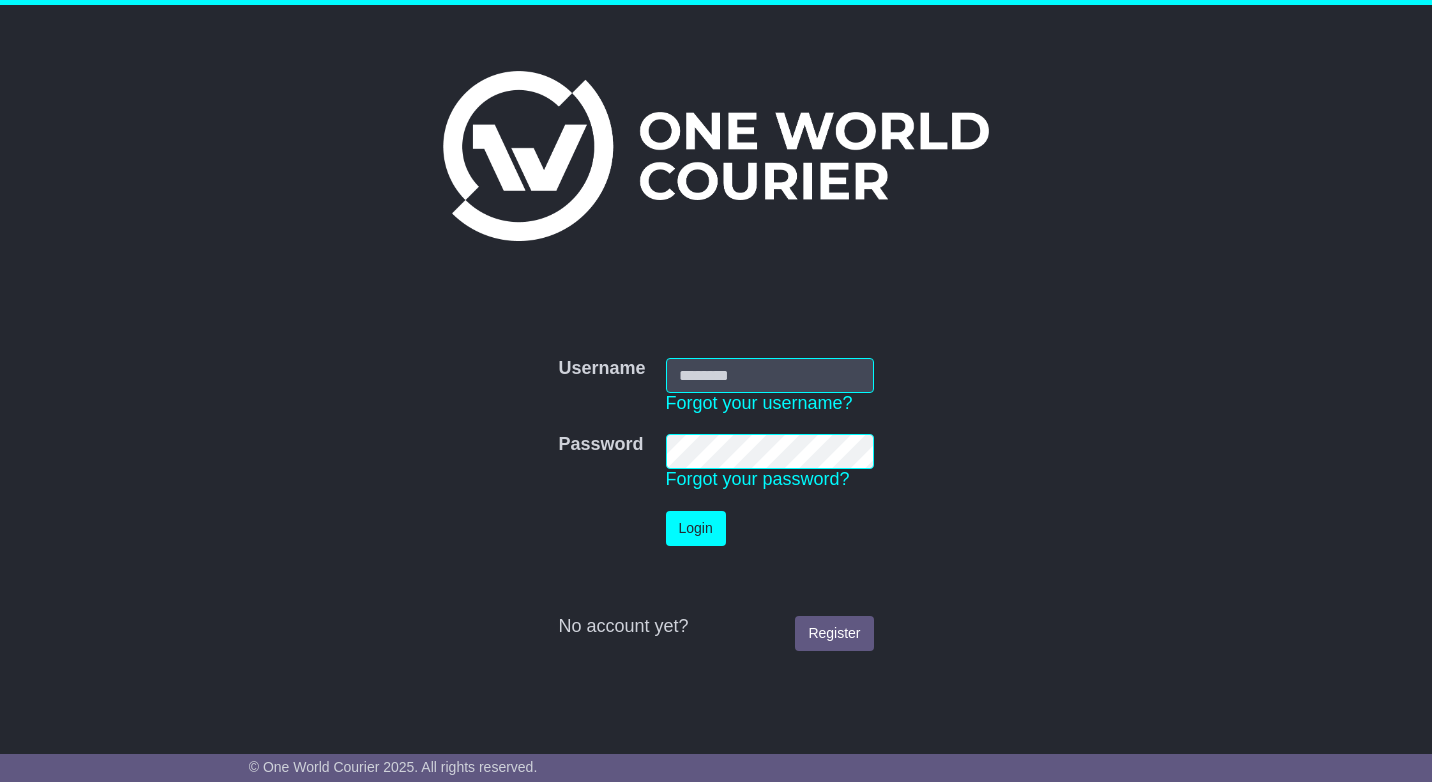 scroll, scrollTop: 0, scrollLeft: 0, axis: both 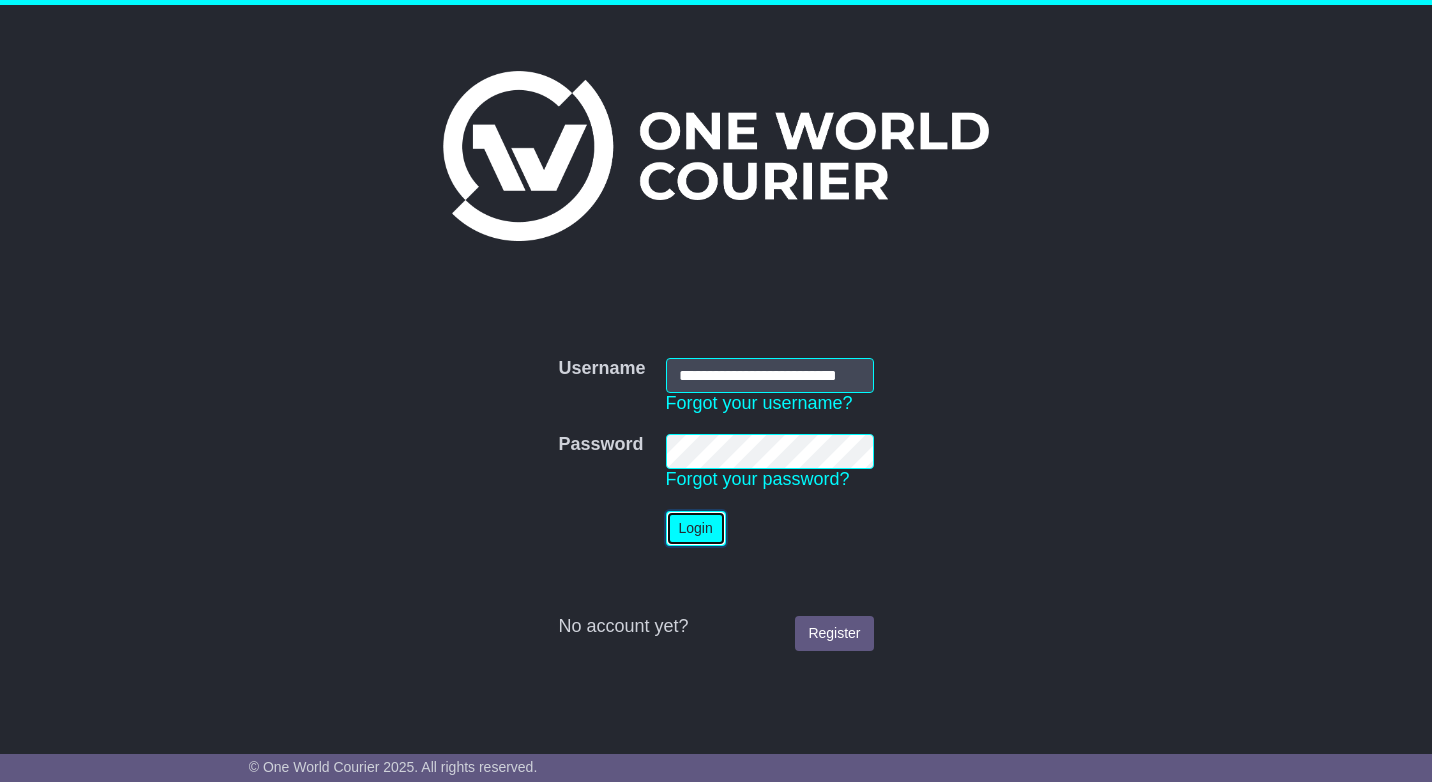 click on "Login" at bounding box center (696, 528) 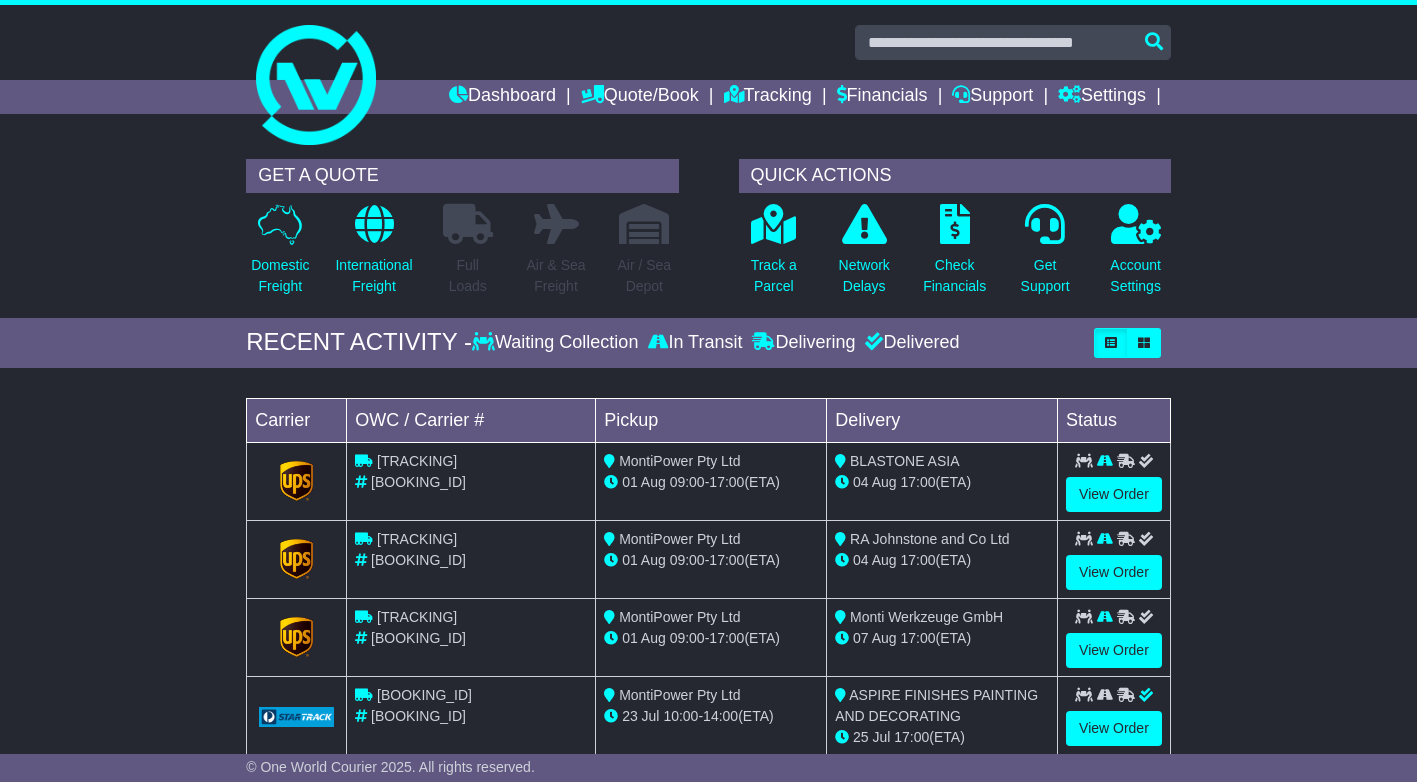 scroll, scrollTop: 0, scrollLeft: 0, axis: both 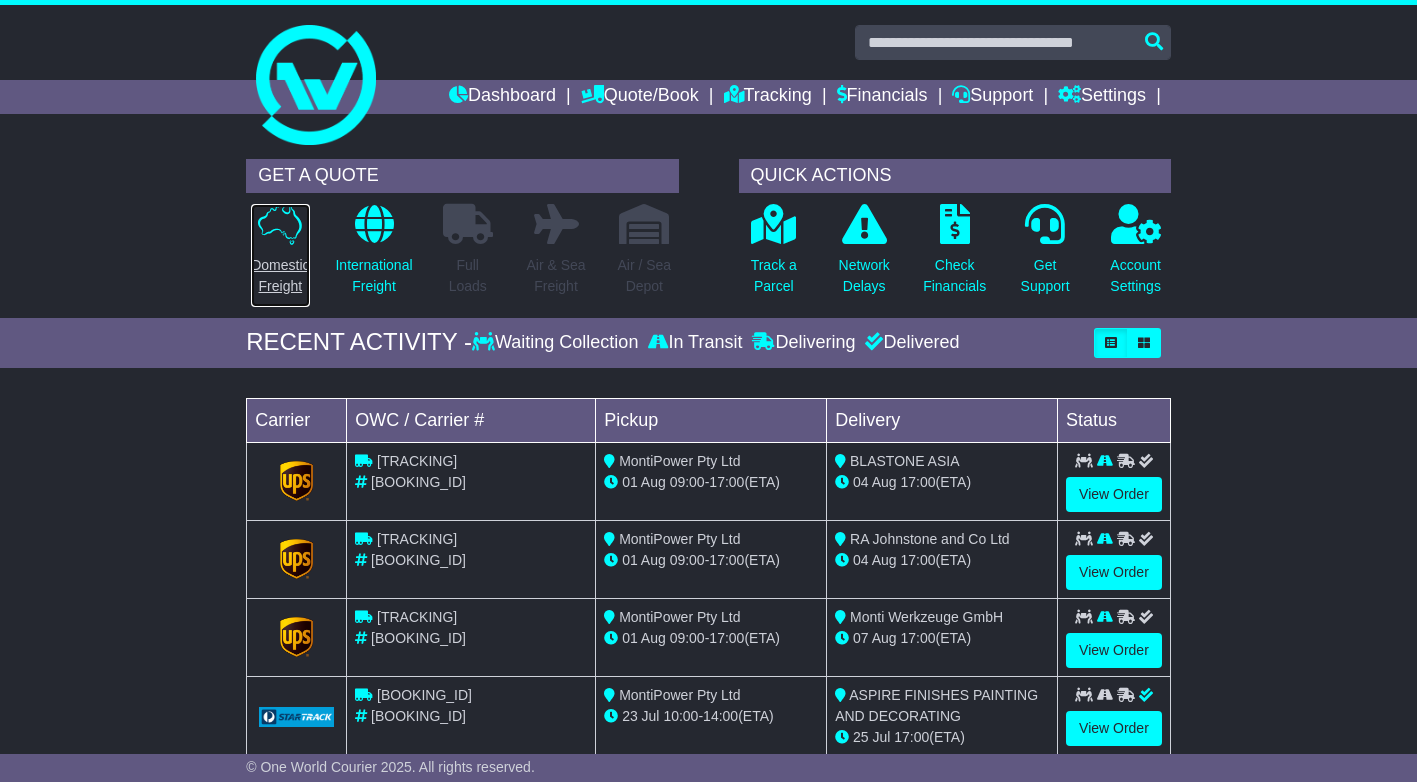 click on "Domestic Freight" at bounding box center [280, 276] 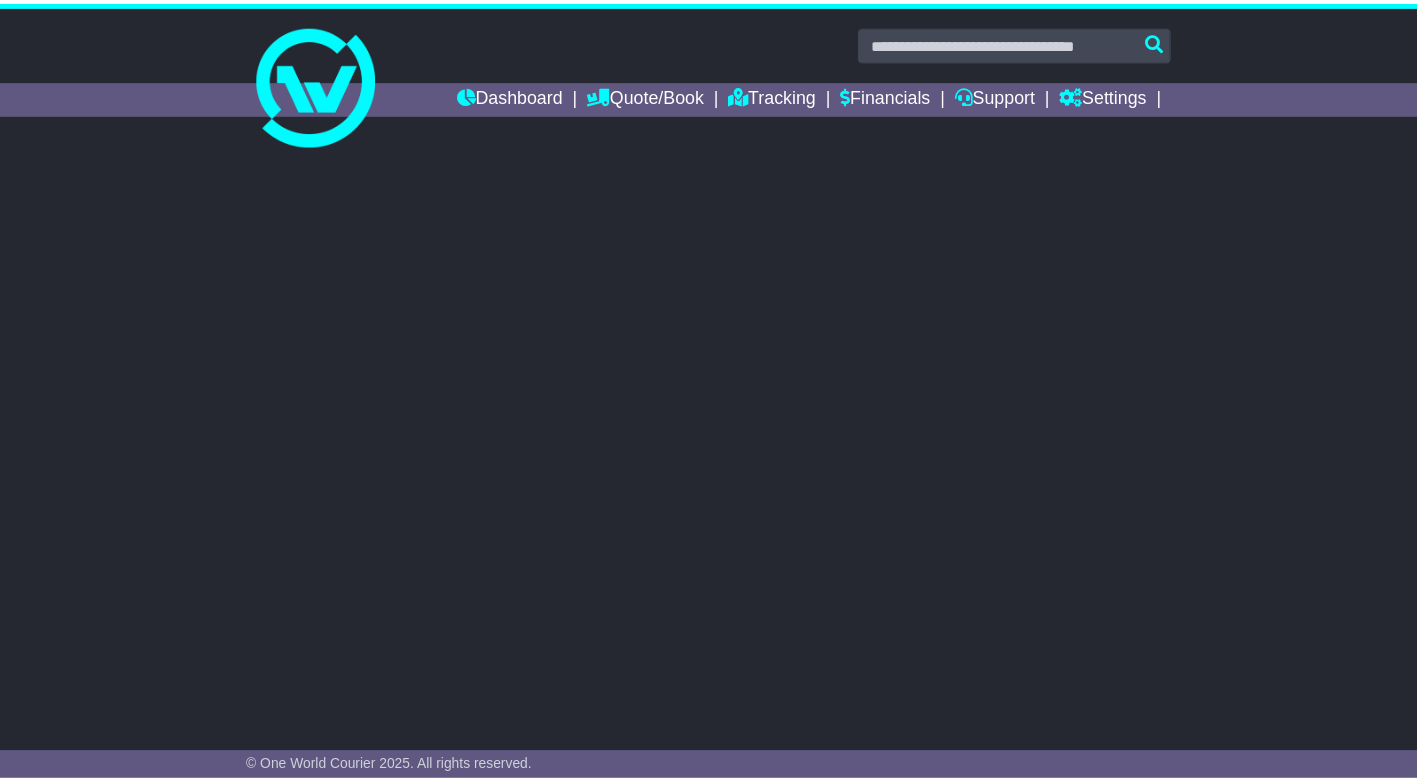 scroll, scrollTop: 0, scrollLeft: 0, axis: both 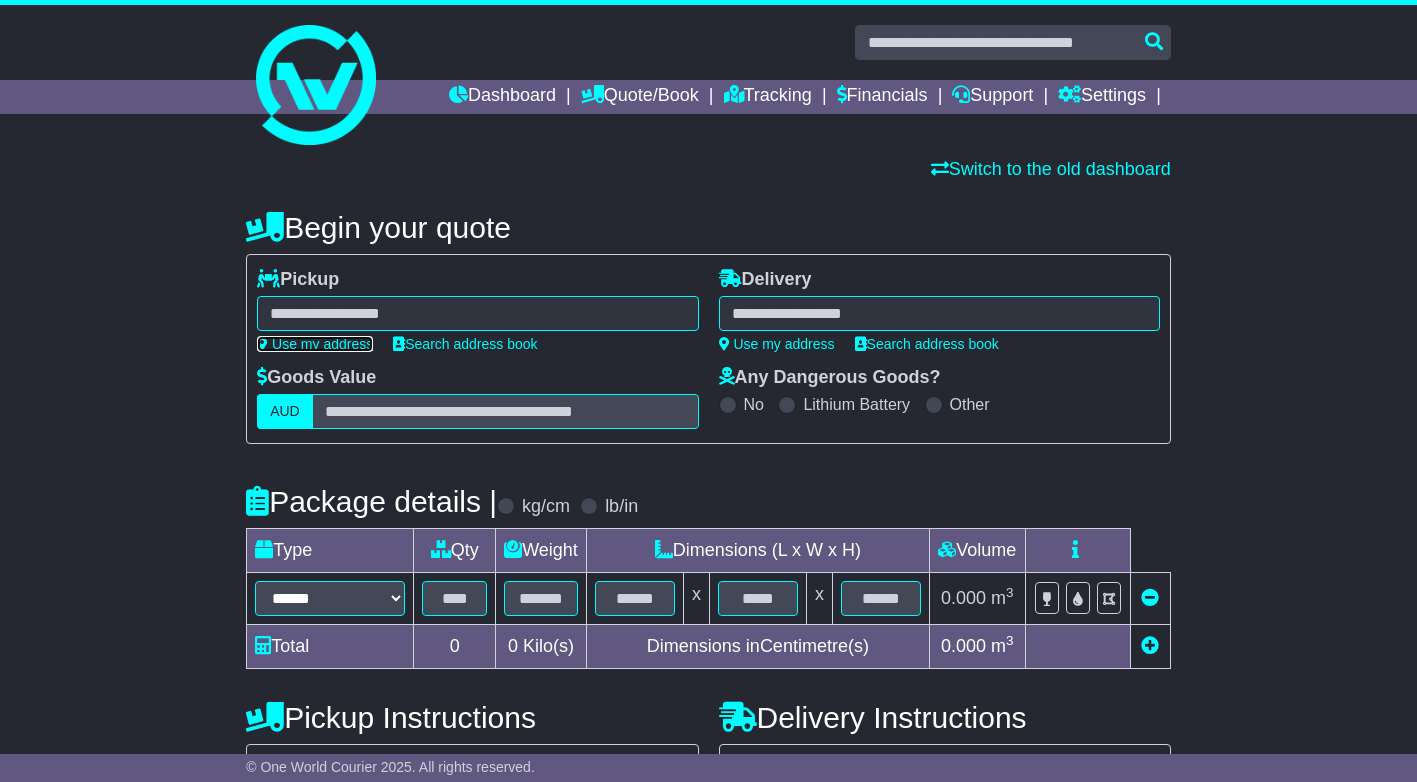 click on "Use my address" at bounding box center (315, 344) 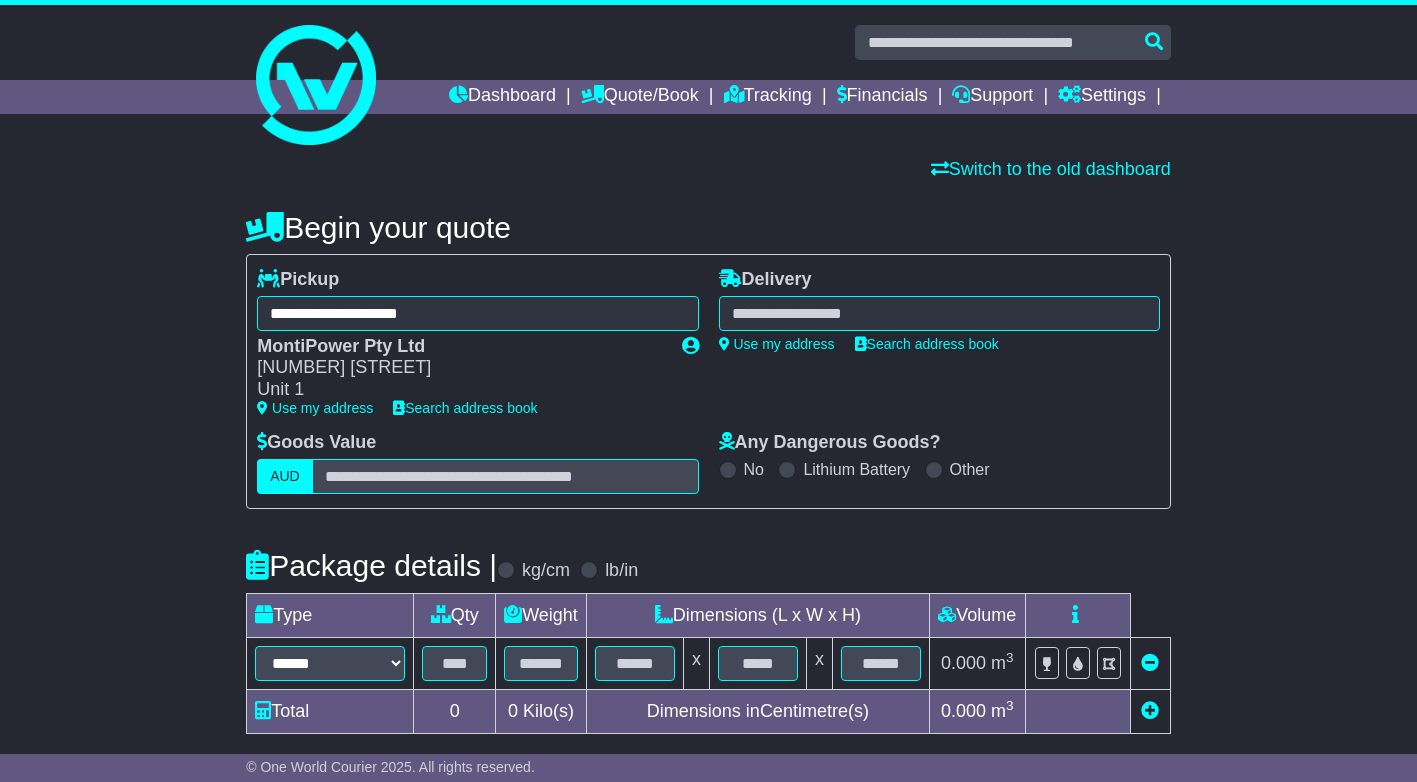 click at bounding box center [939, 313] 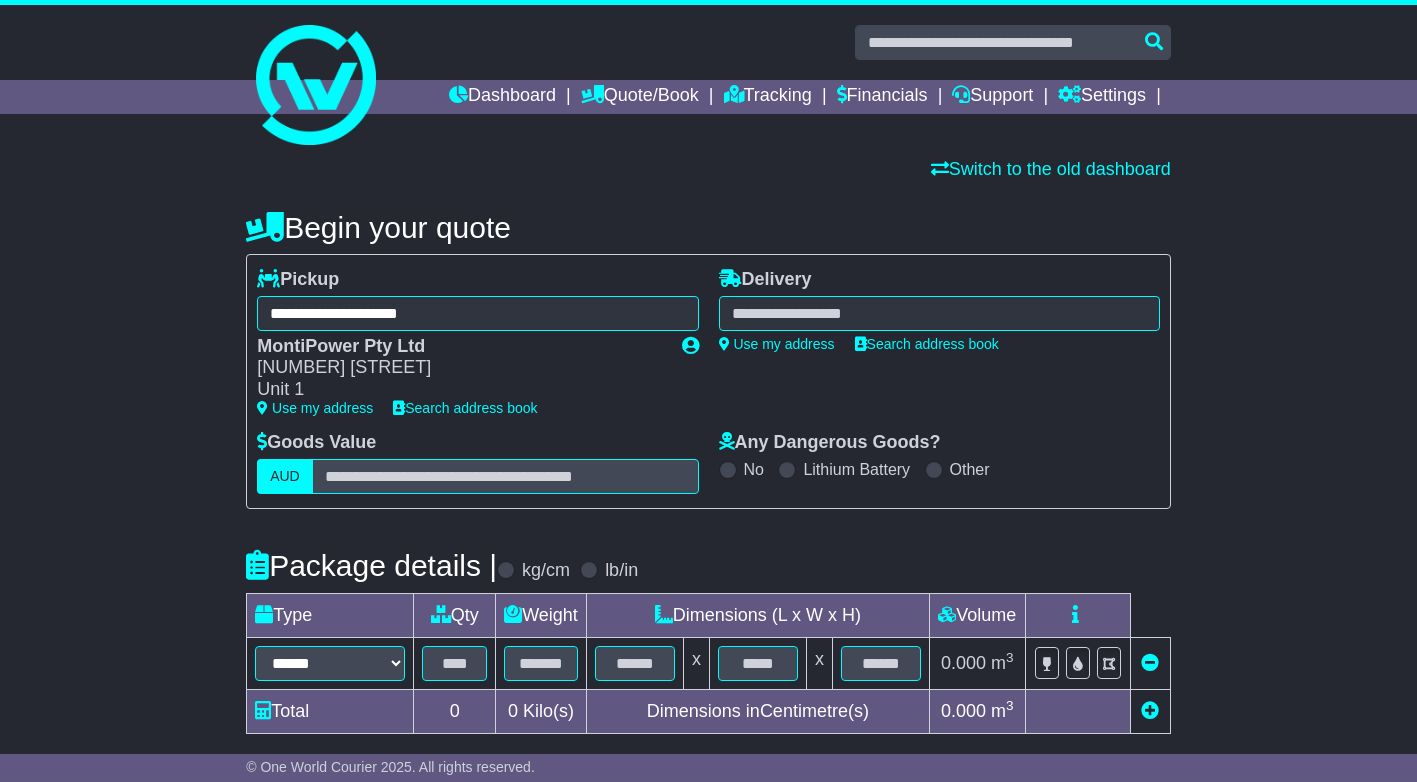 drag, startPoint x: 188, startPoint y: 346, endPoint x: 232, endPoint y: 372, distance: 51.10773 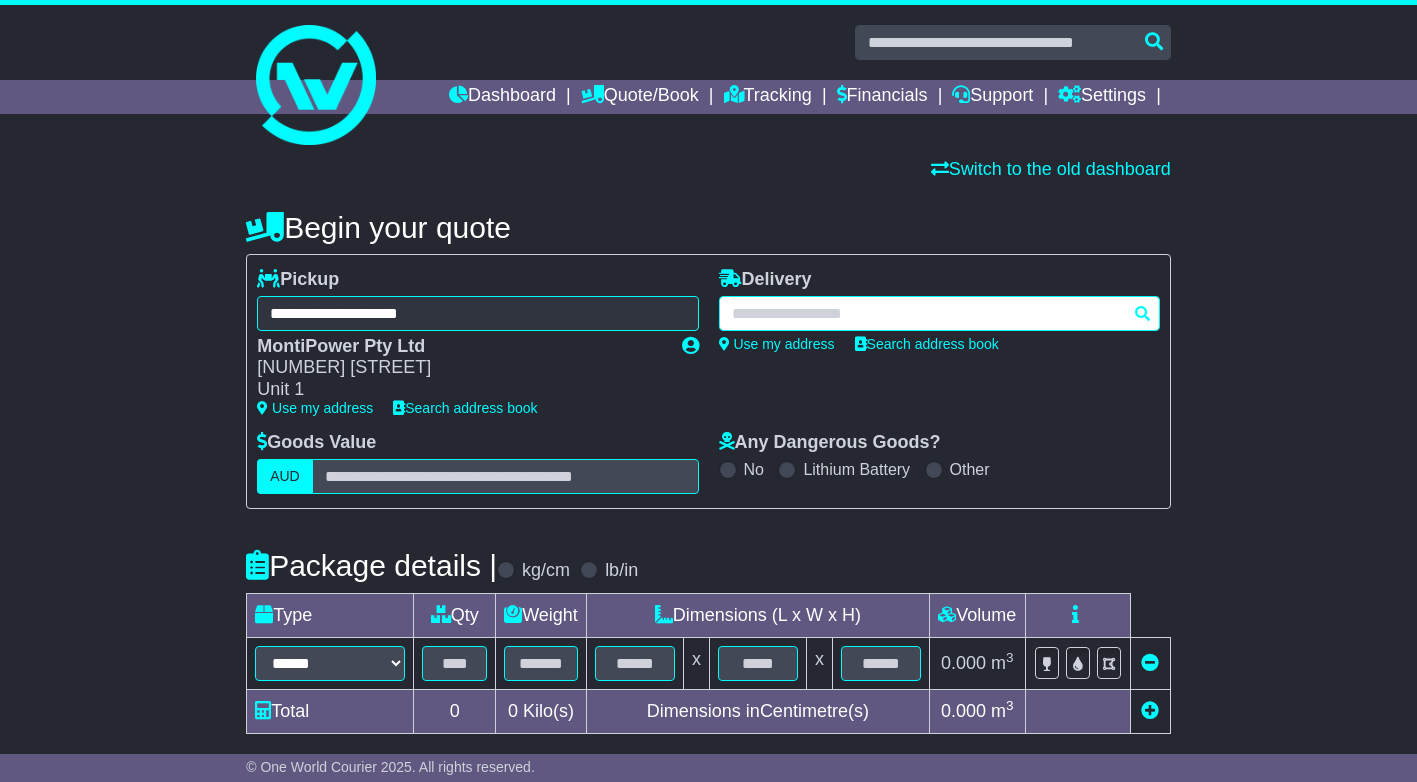 click at bounding box center [939, 313] 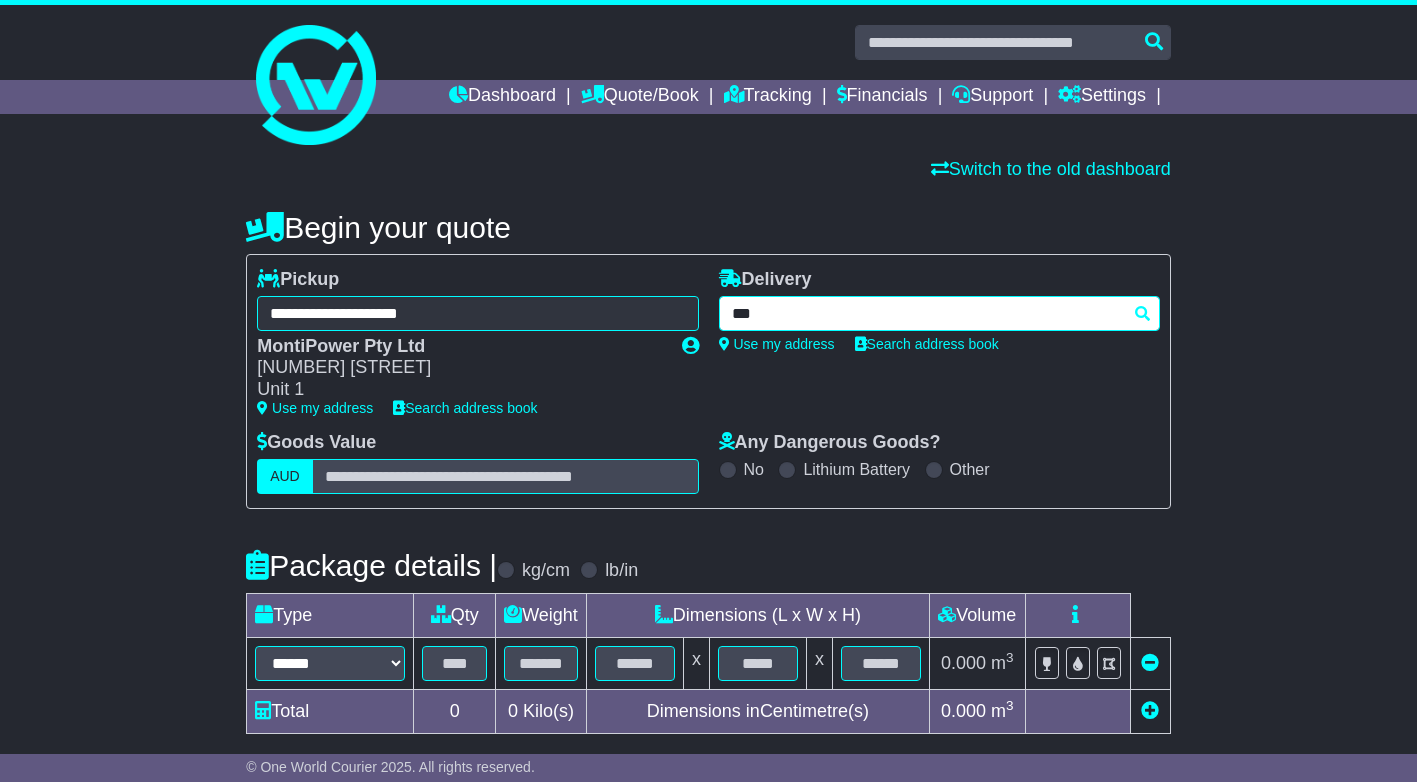type on "****" 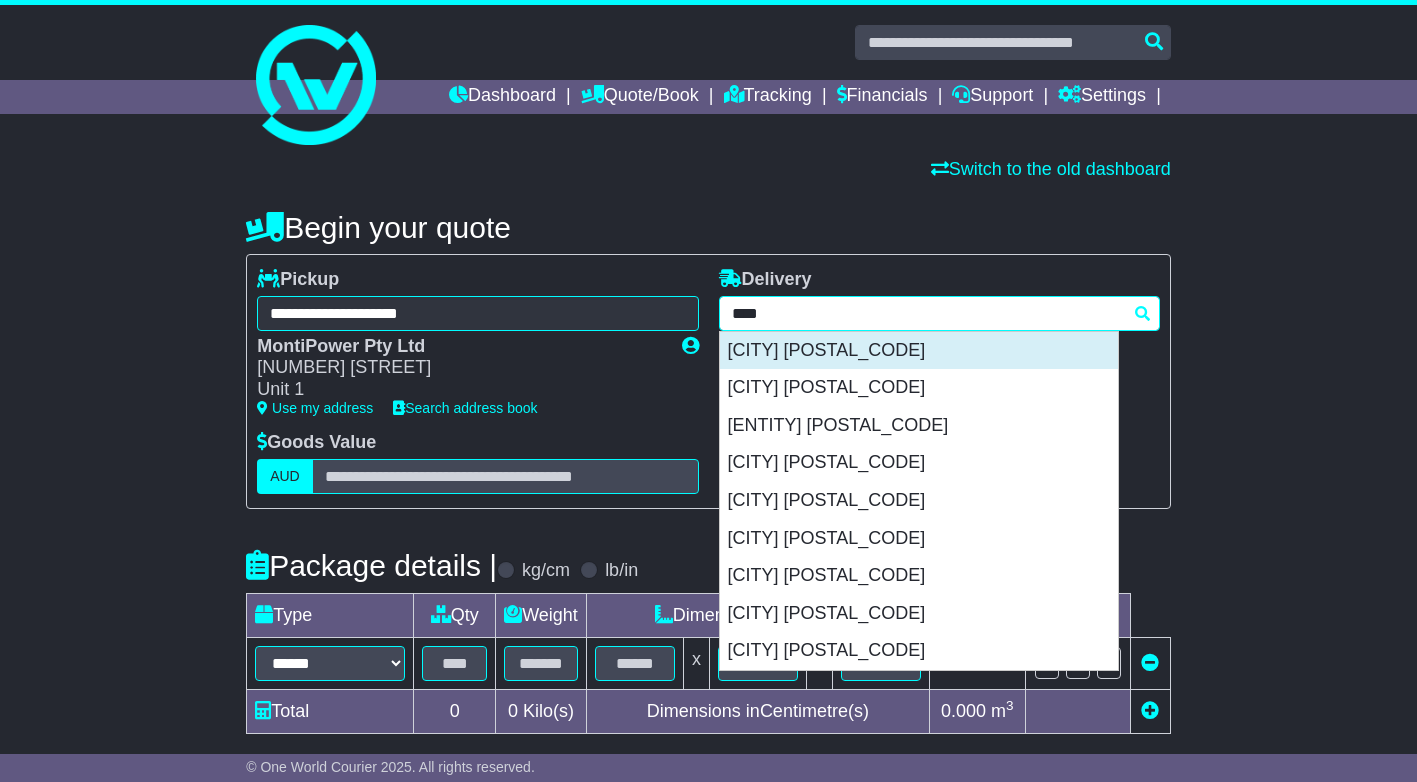 click on "CLUDEN 4811" at bounding box center (919, 351) 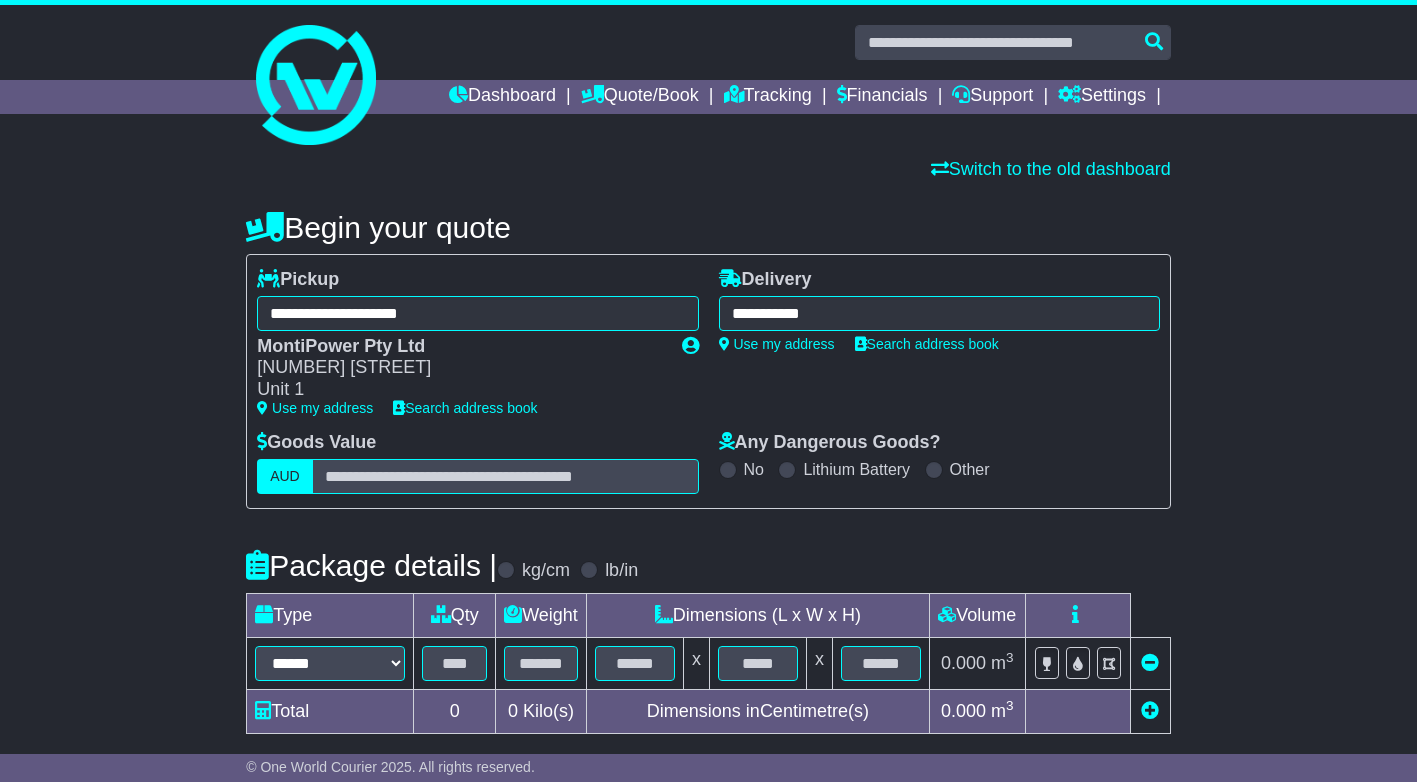 type on "**********" 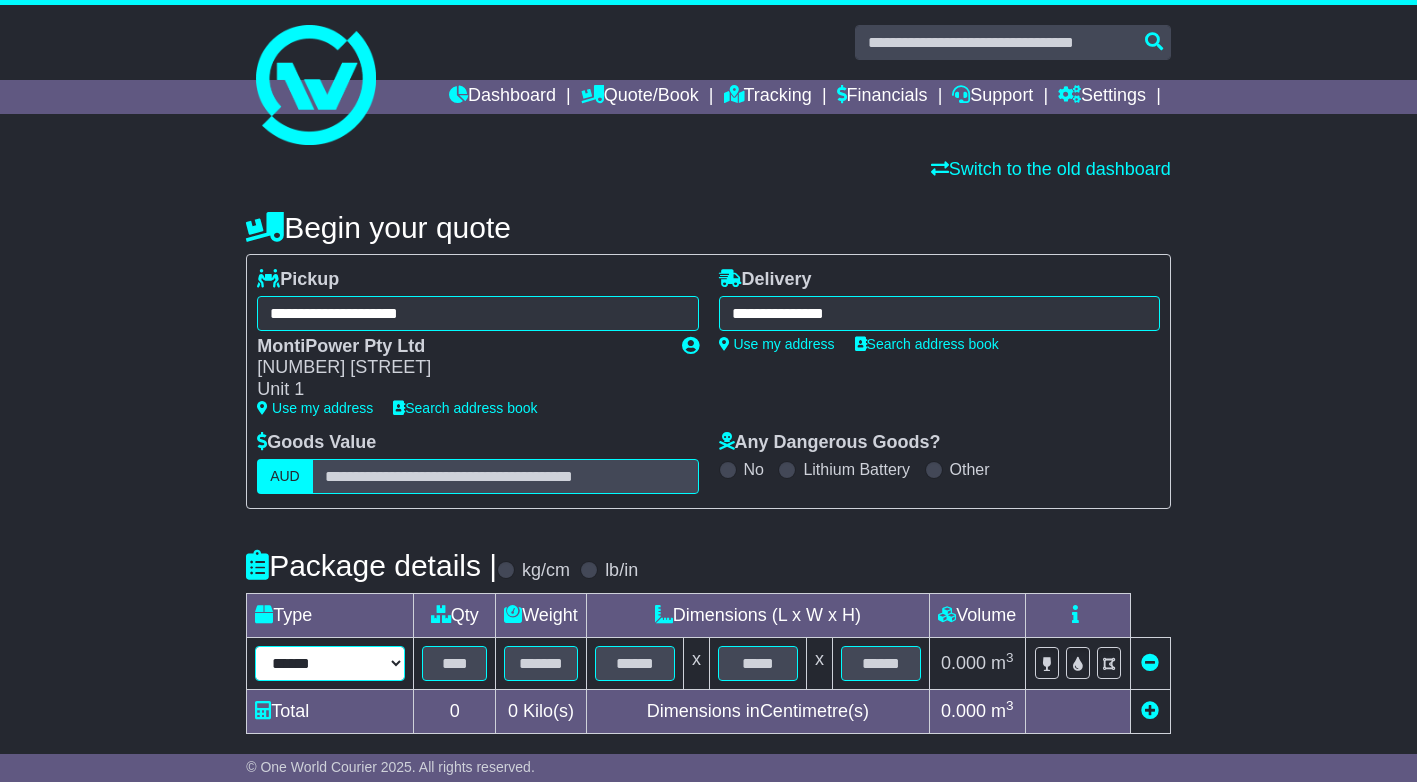 click on "****** ****** *** ******** ***** **** **** ****** *** *******" at bounding box center (330, 663) 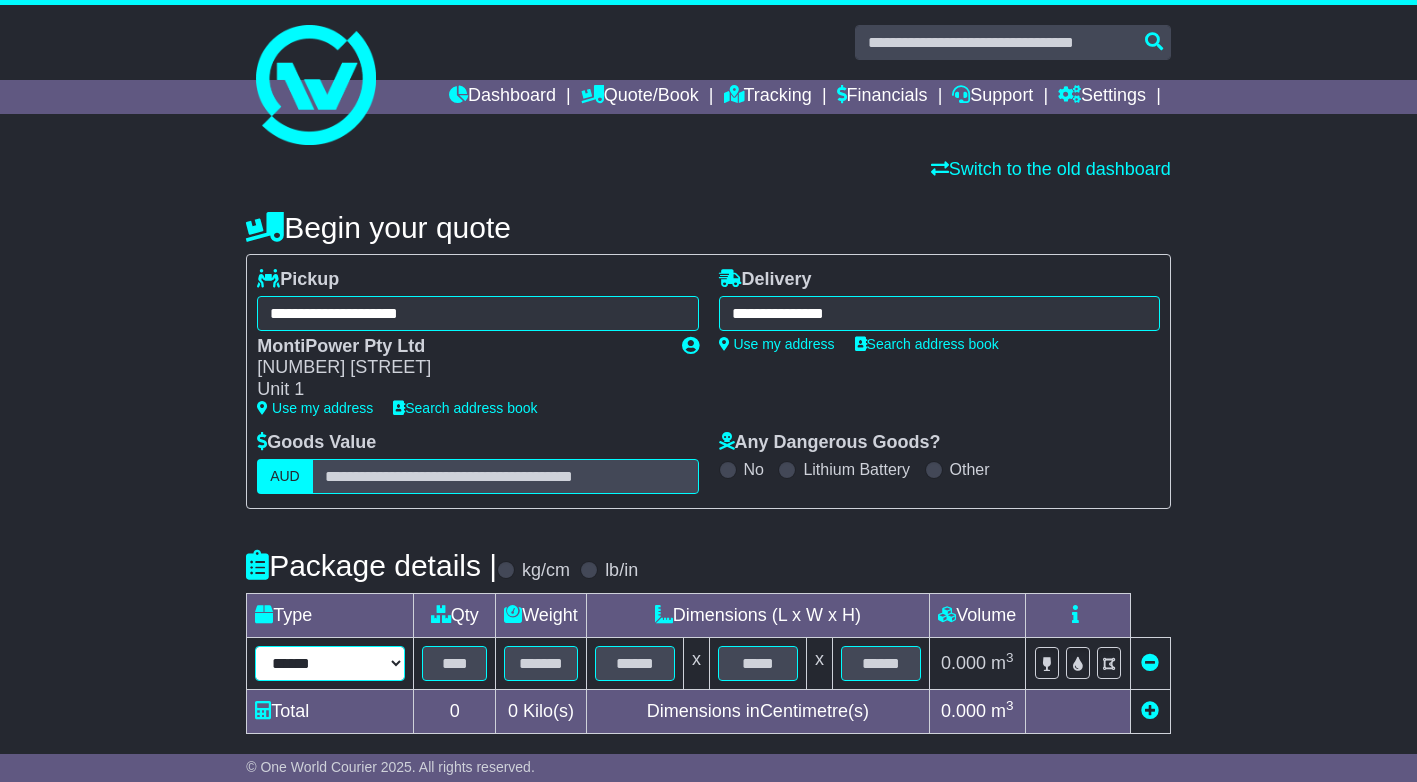 select on "*****" 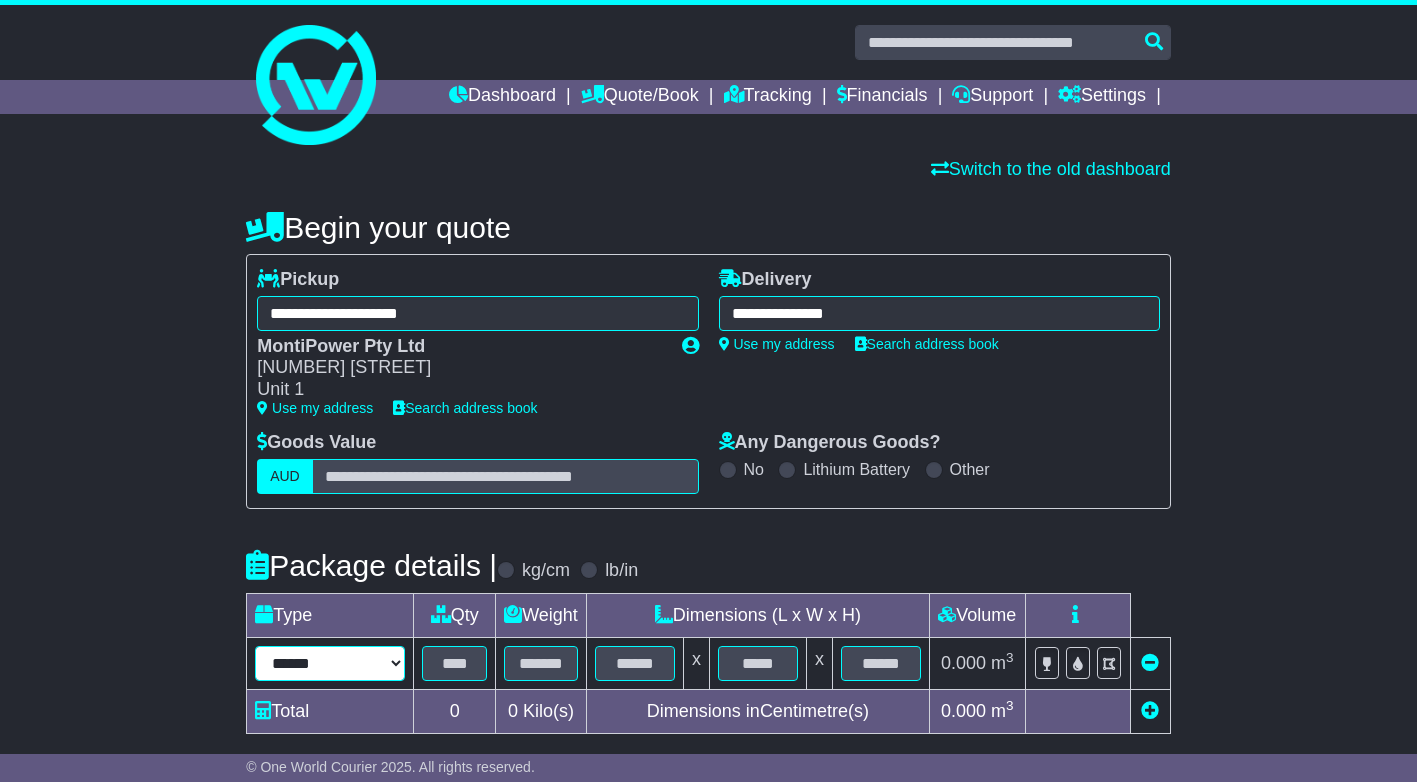 click on "****** ****** *** ******** ***** **** **** ****** *** *******" at bounding box center (330, 663) 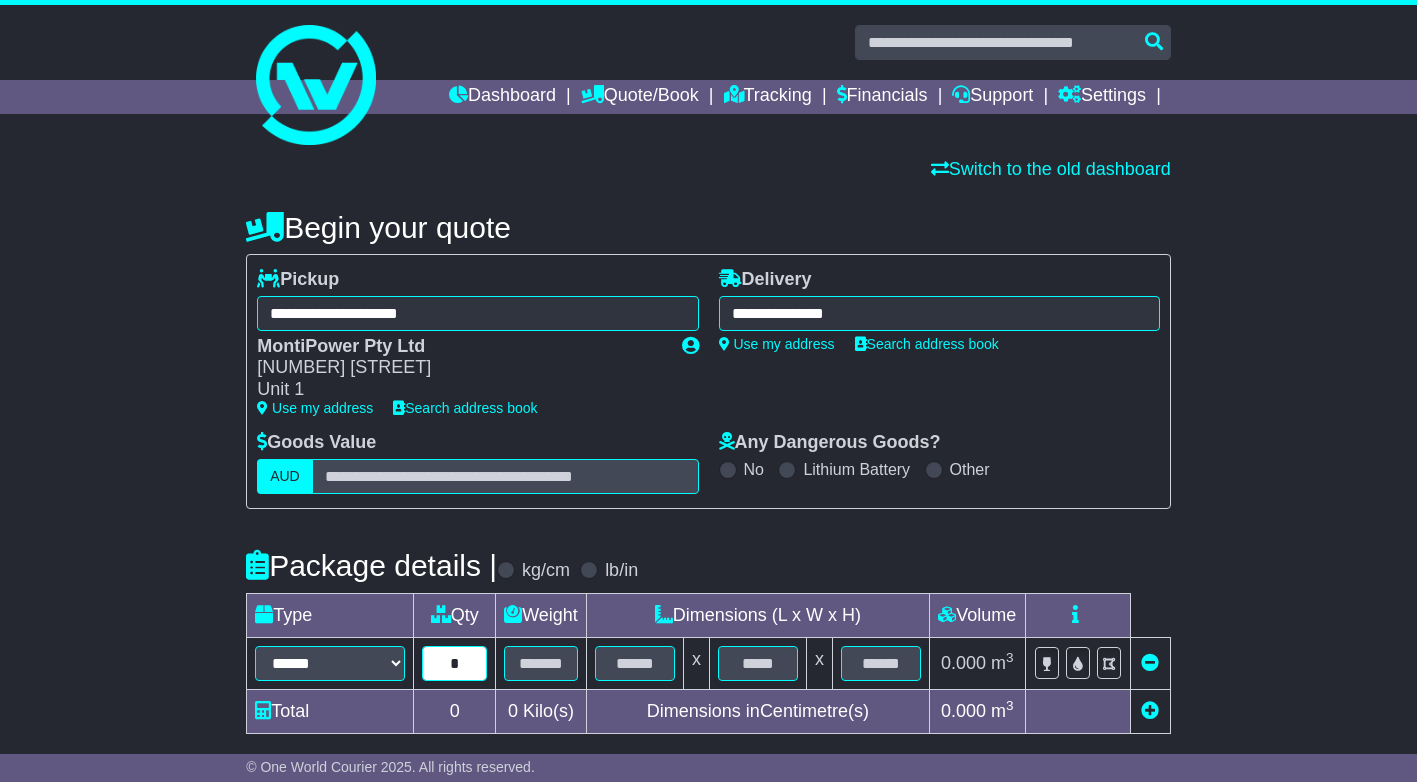 type on "*" 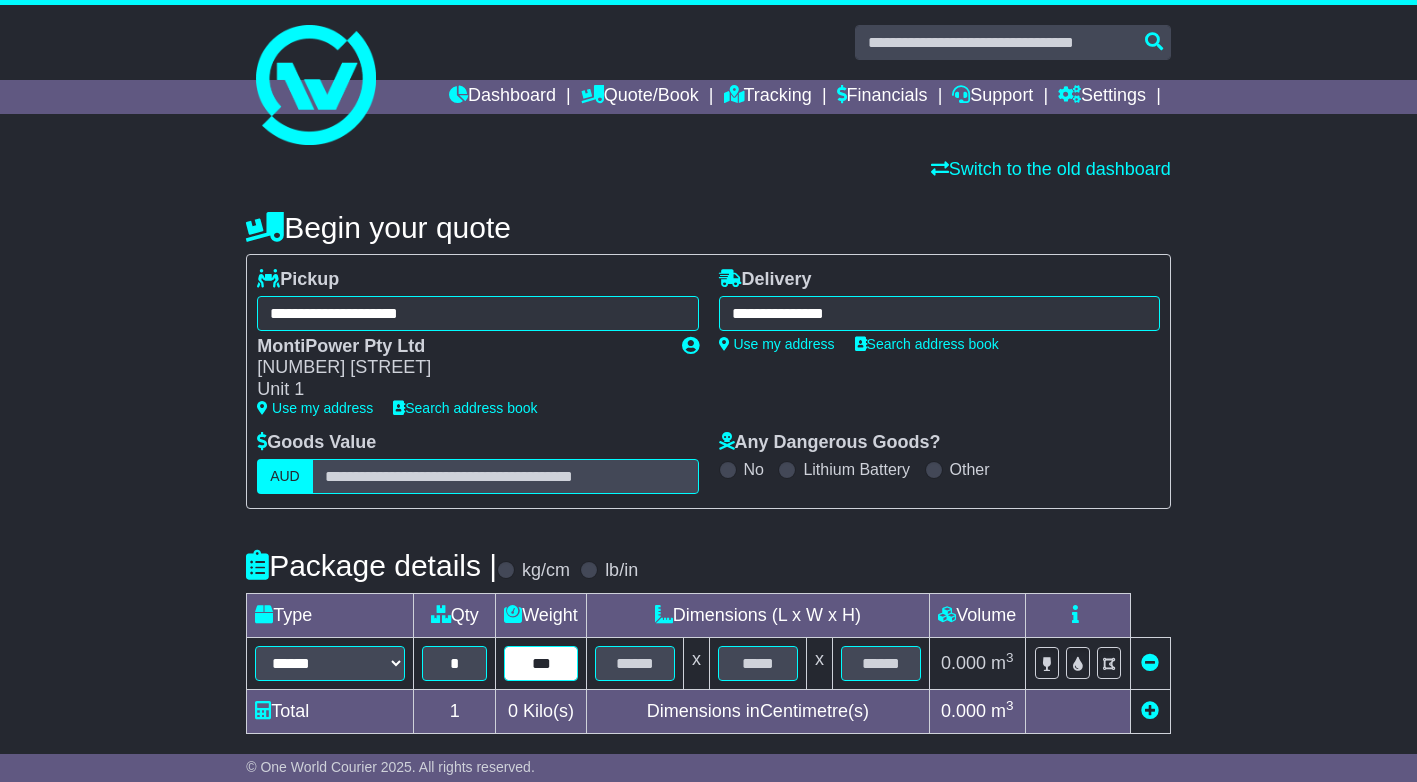 type on "***" 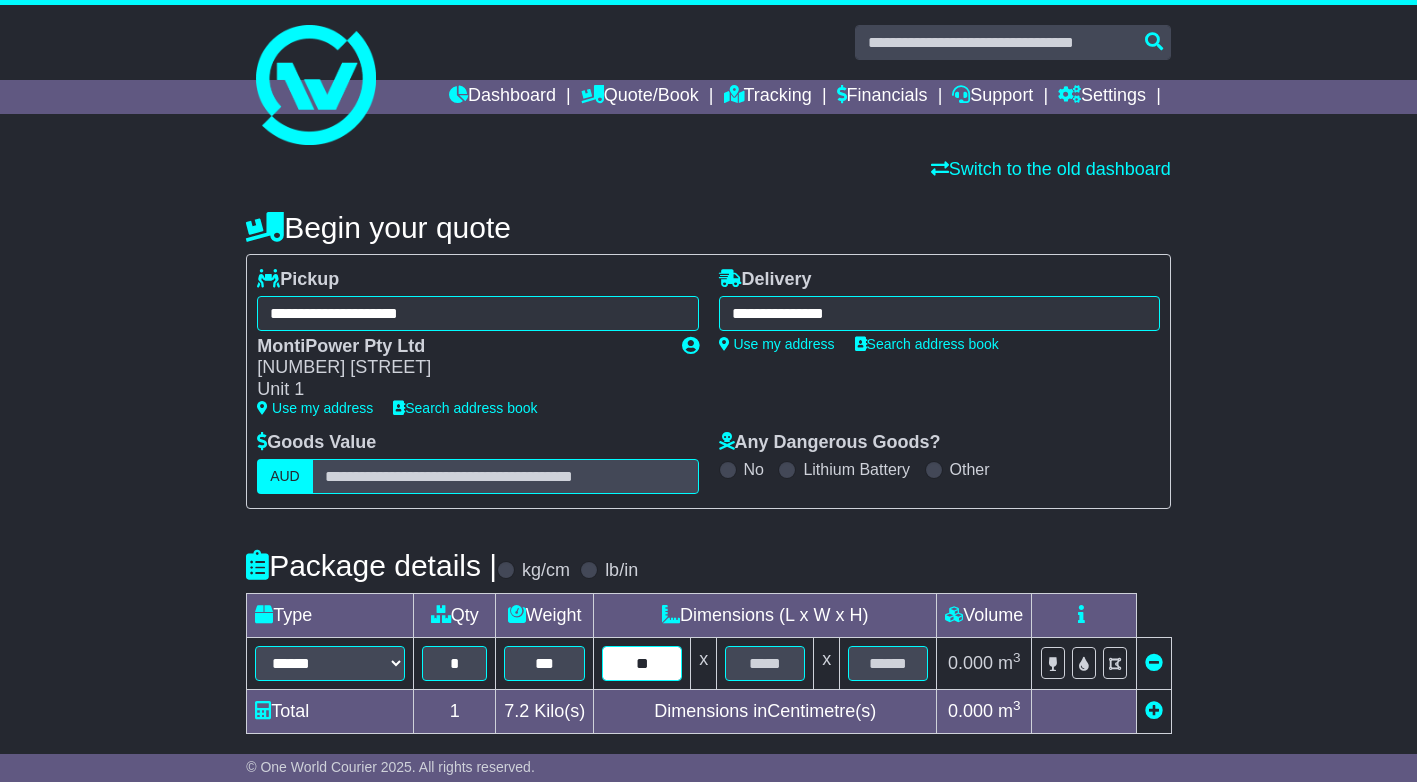 type on "**" 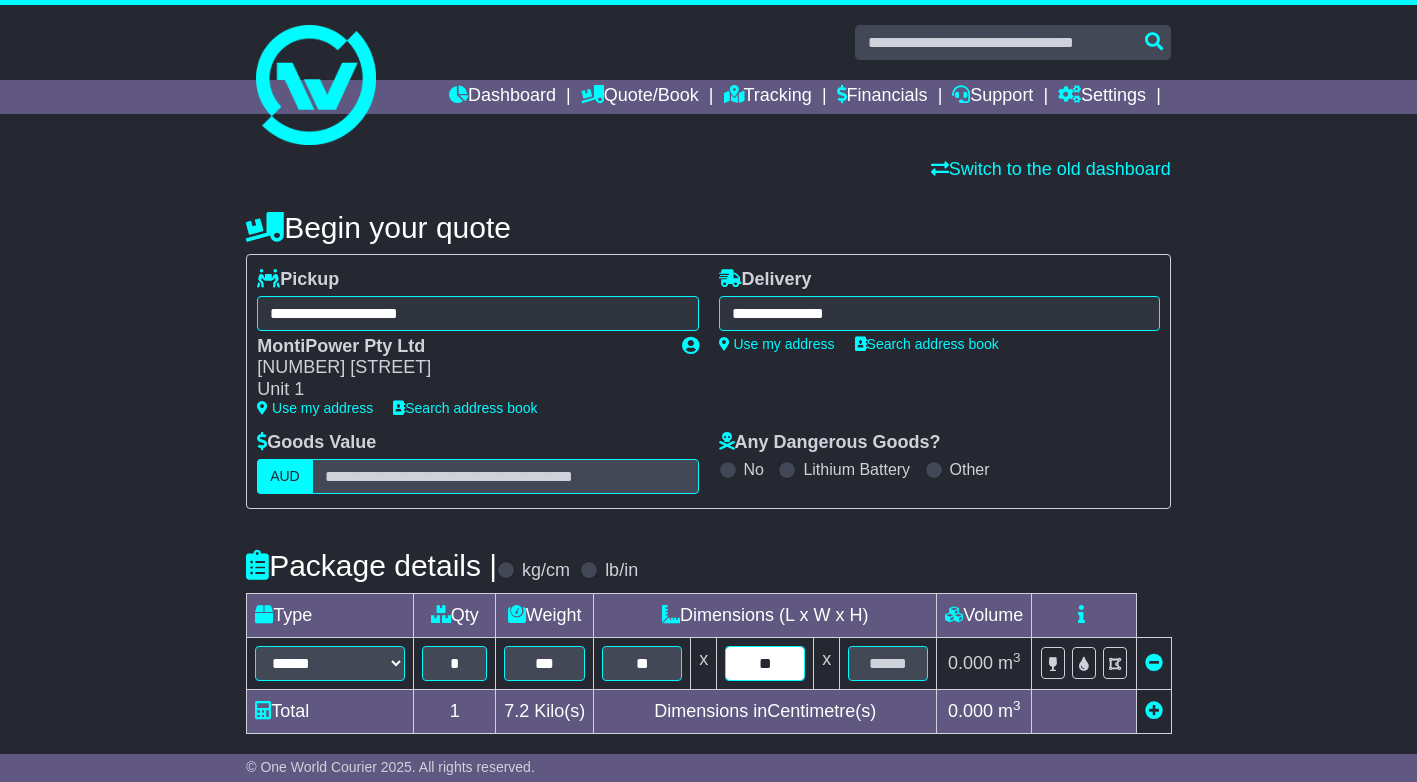 type on "**" 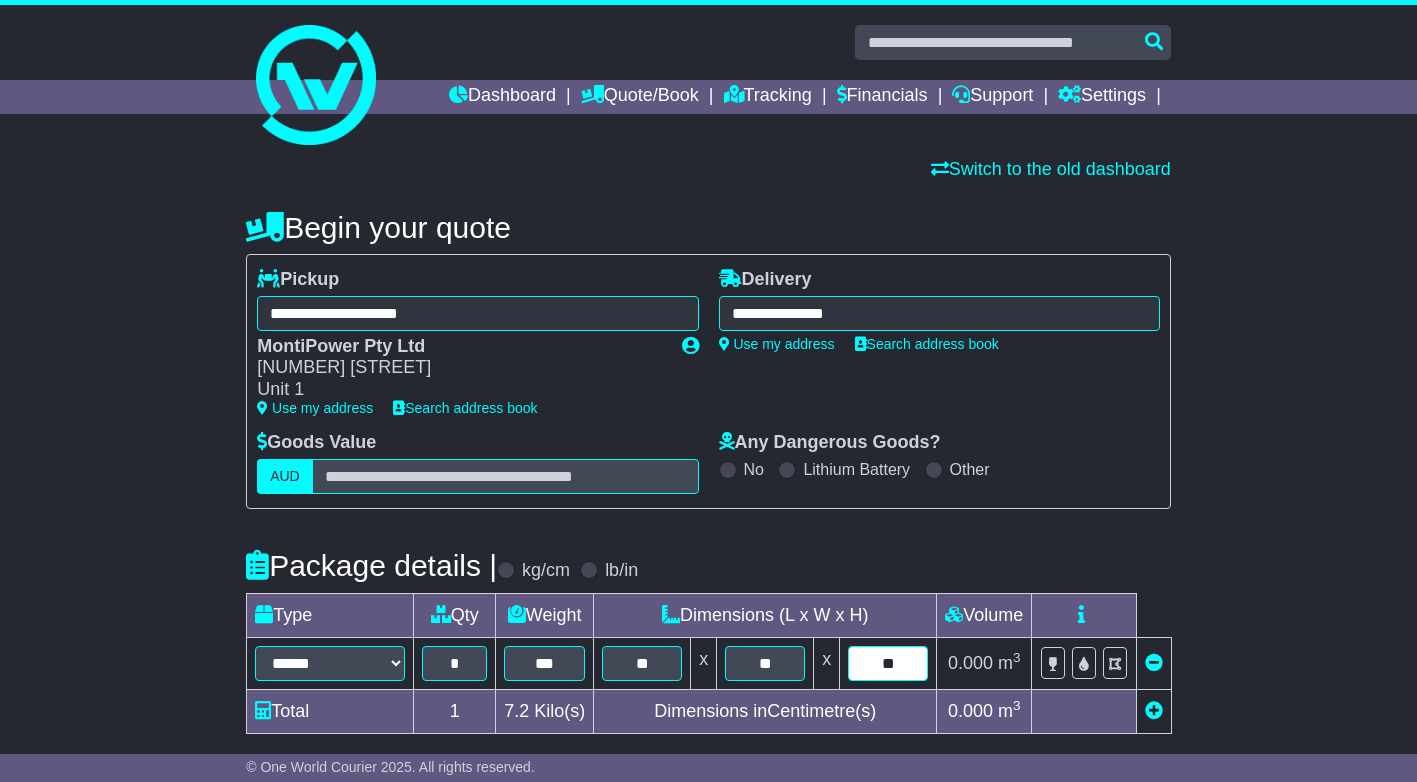 type on "**" 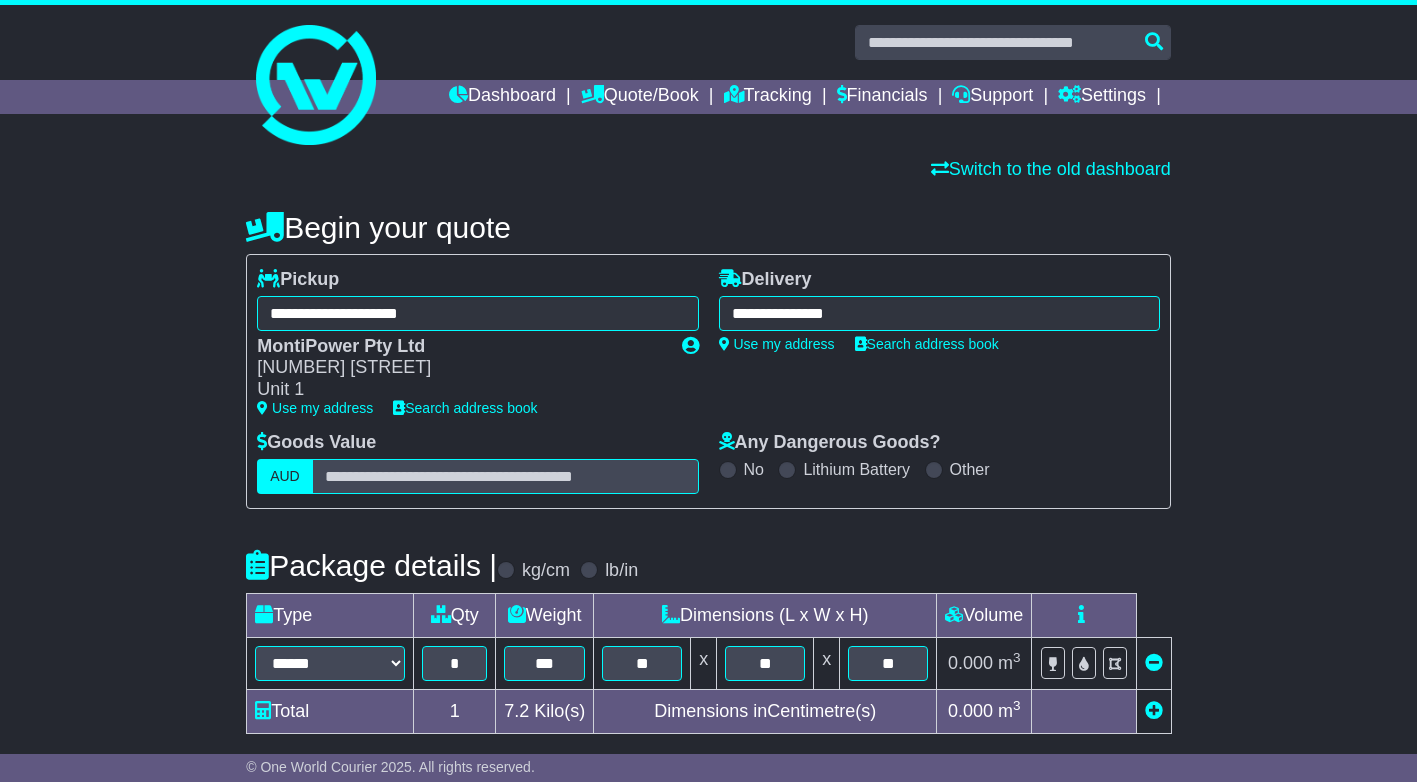 type 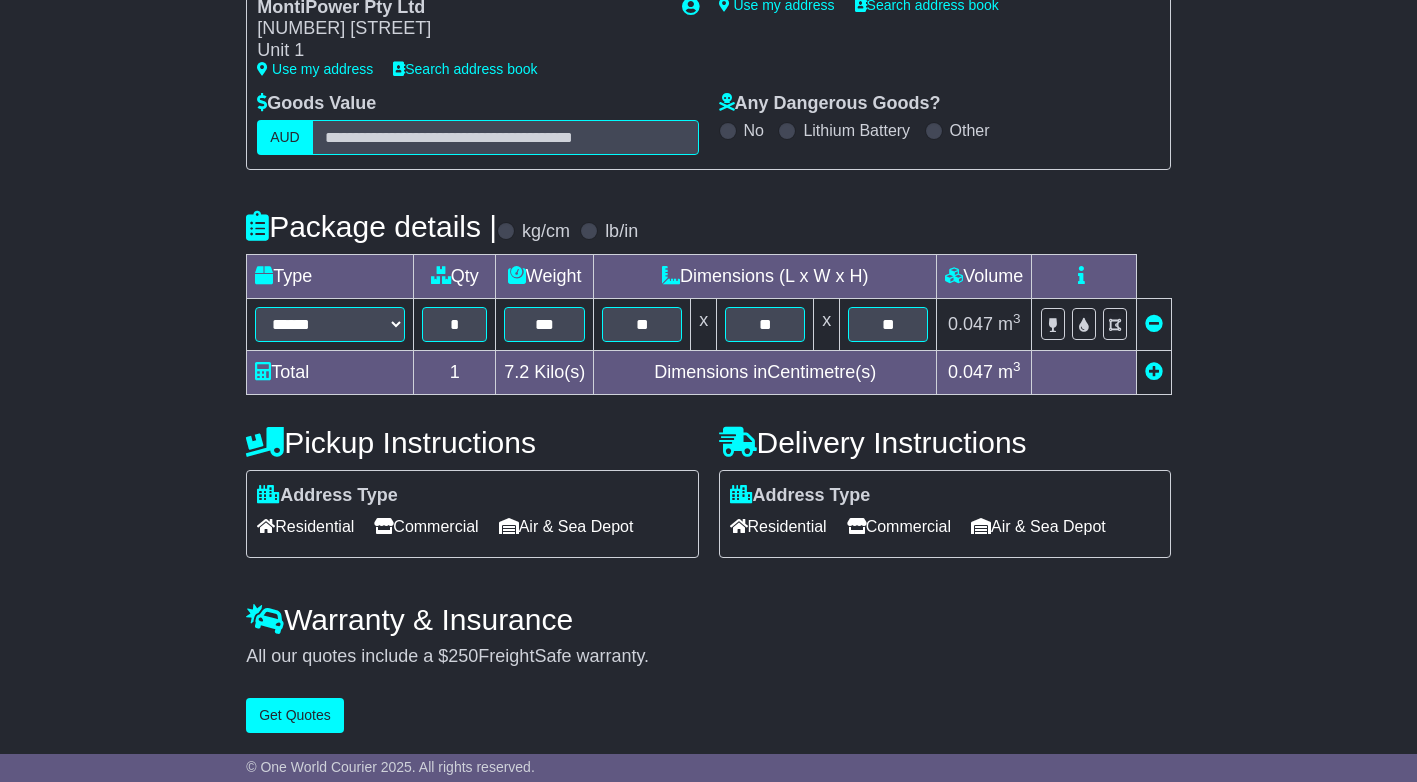 click on "Commercial" at bounding box center (899, 526) 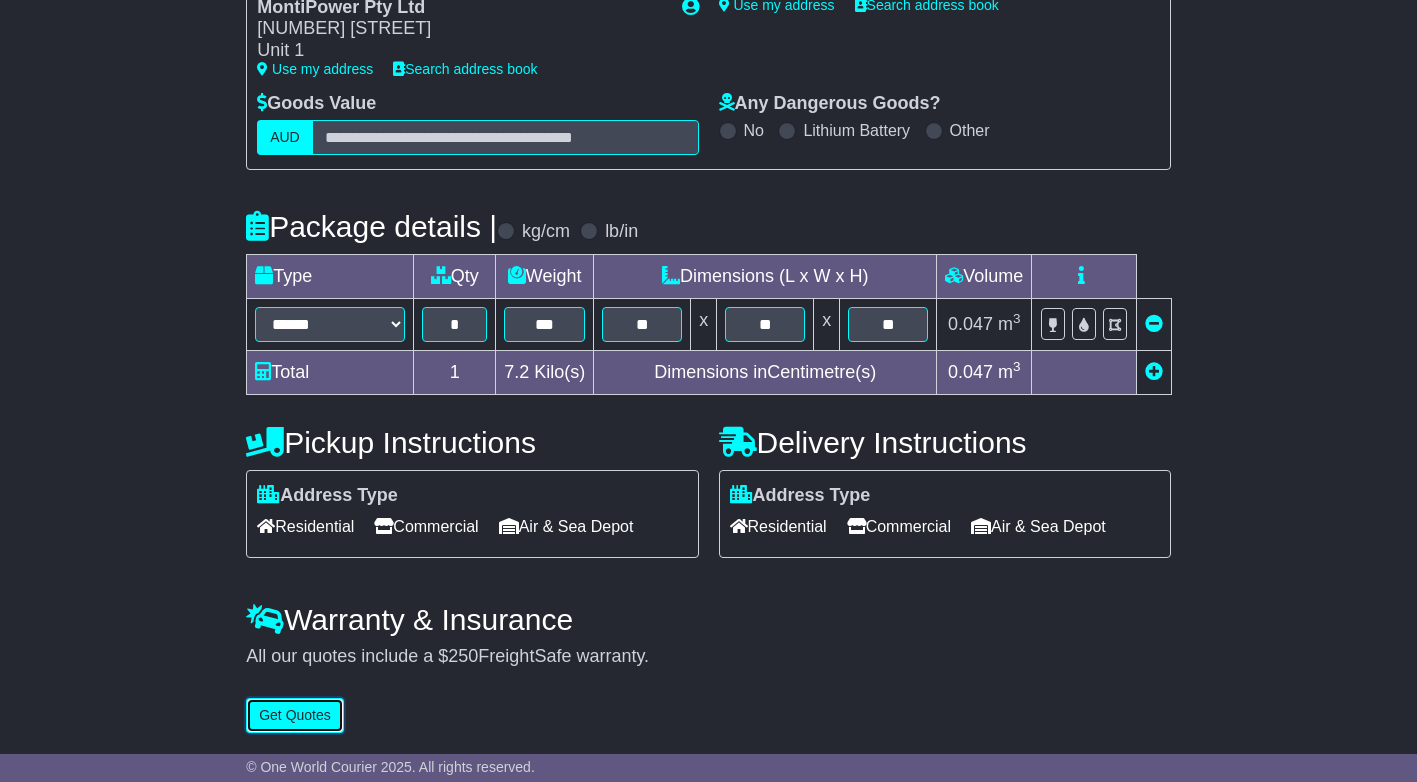 click on "Get Quotes" at bounding box center [295, 715] 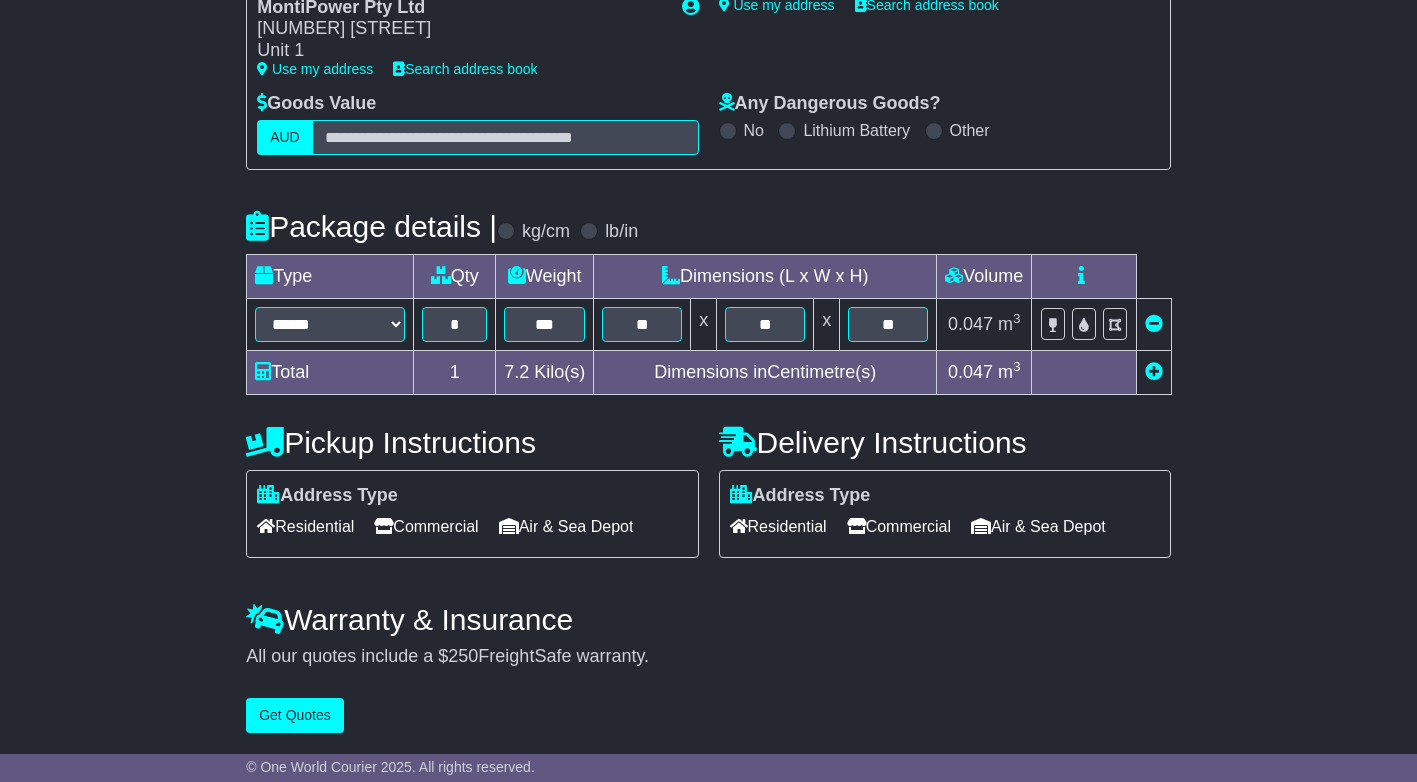 scroll, scrollTop: 0, scrollLeft: 0, axis: both 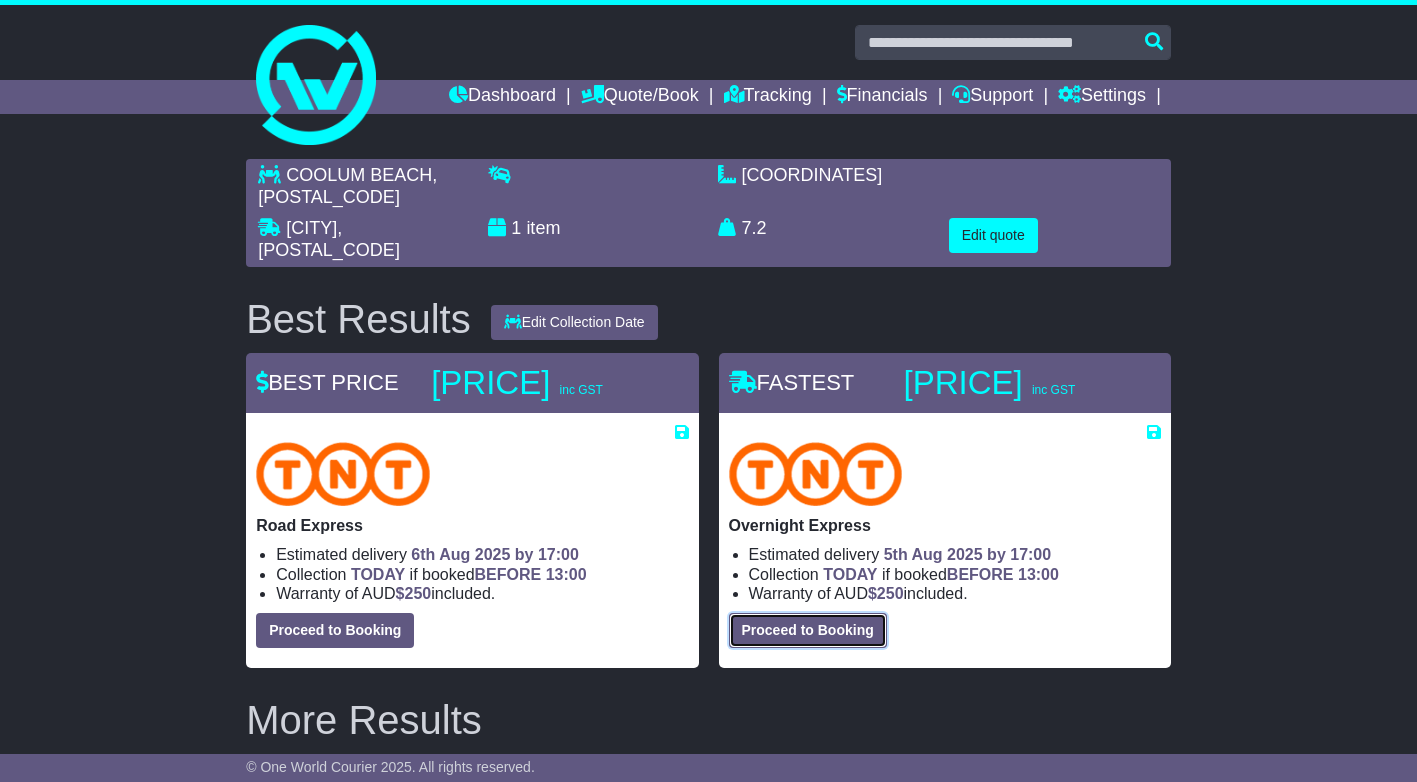 click on "Proceed to Booking" at bounding box center [808, 630] 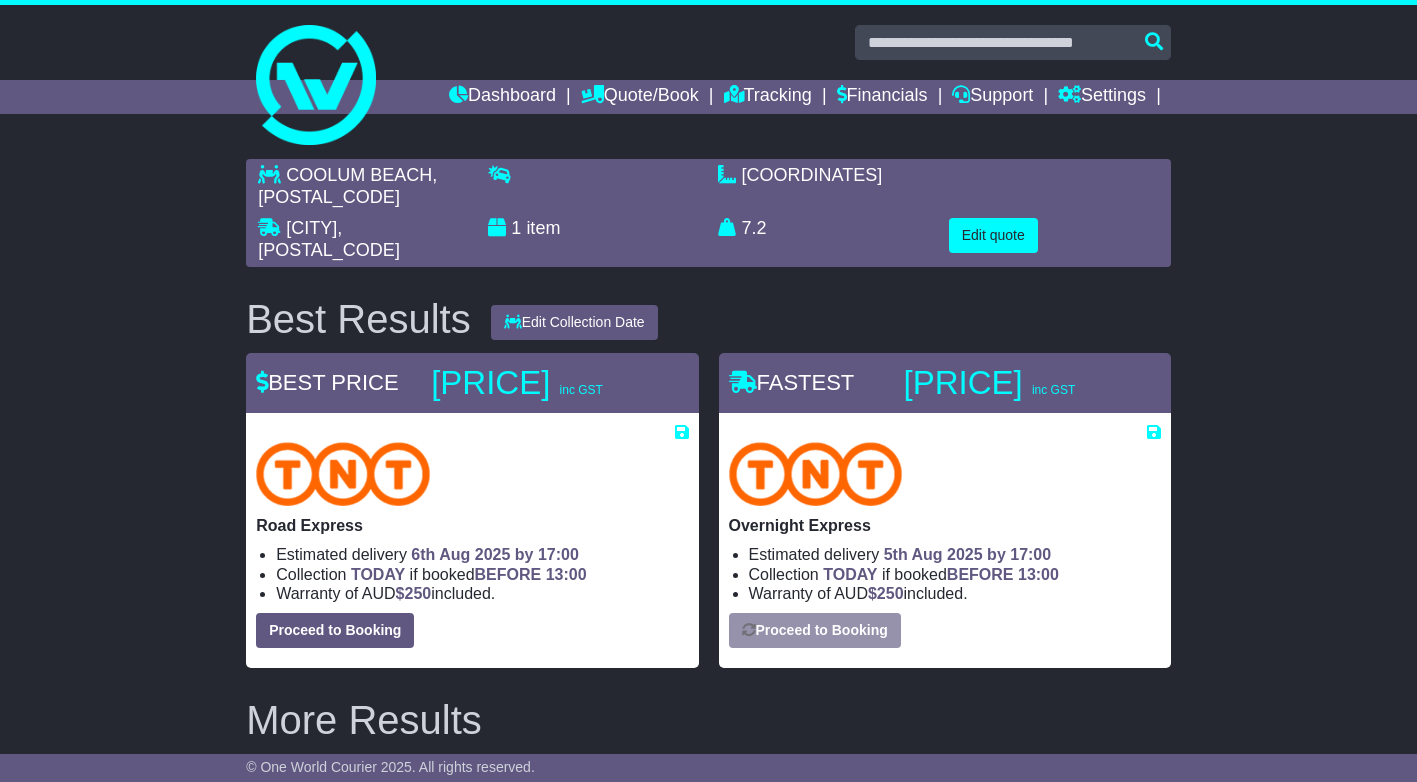 select on "*****" 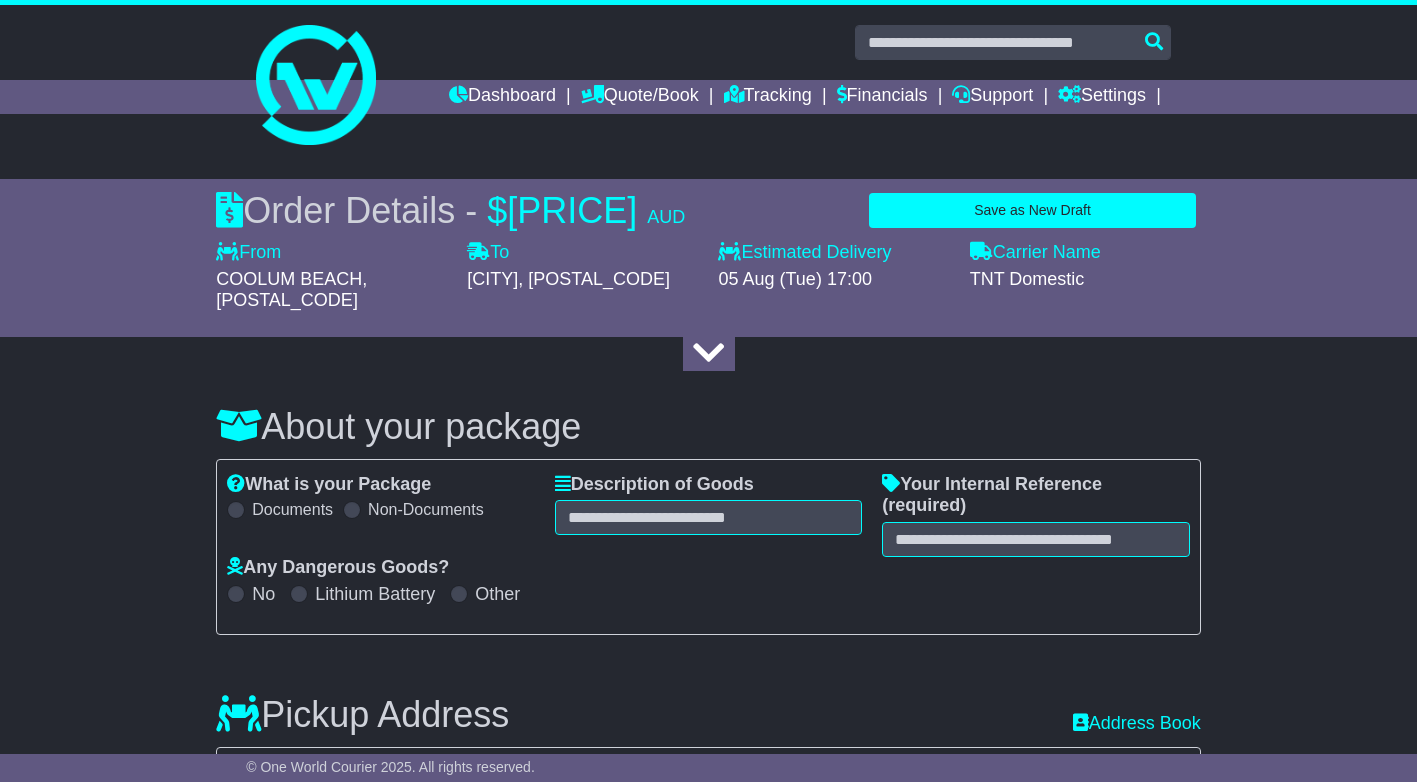 select 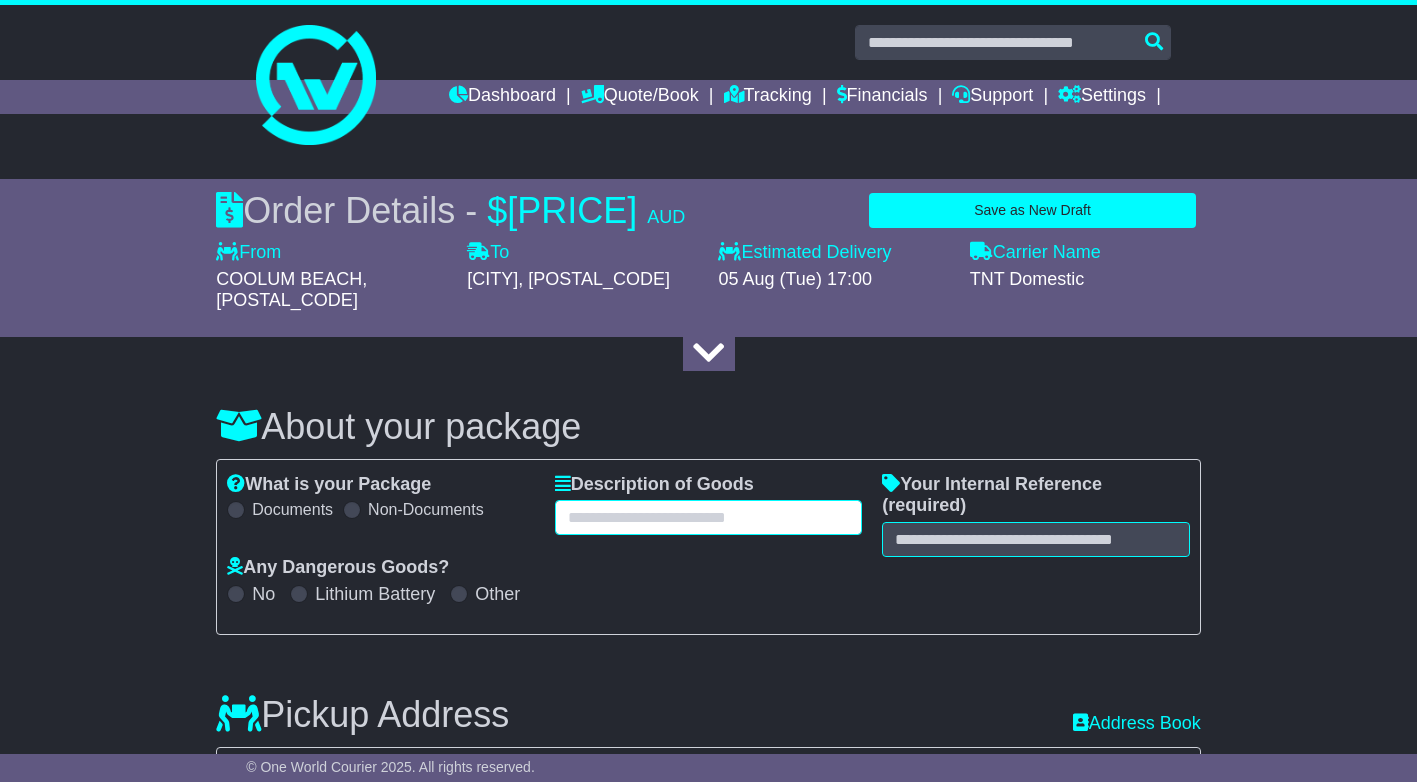 click at bounding box center (709, 517) 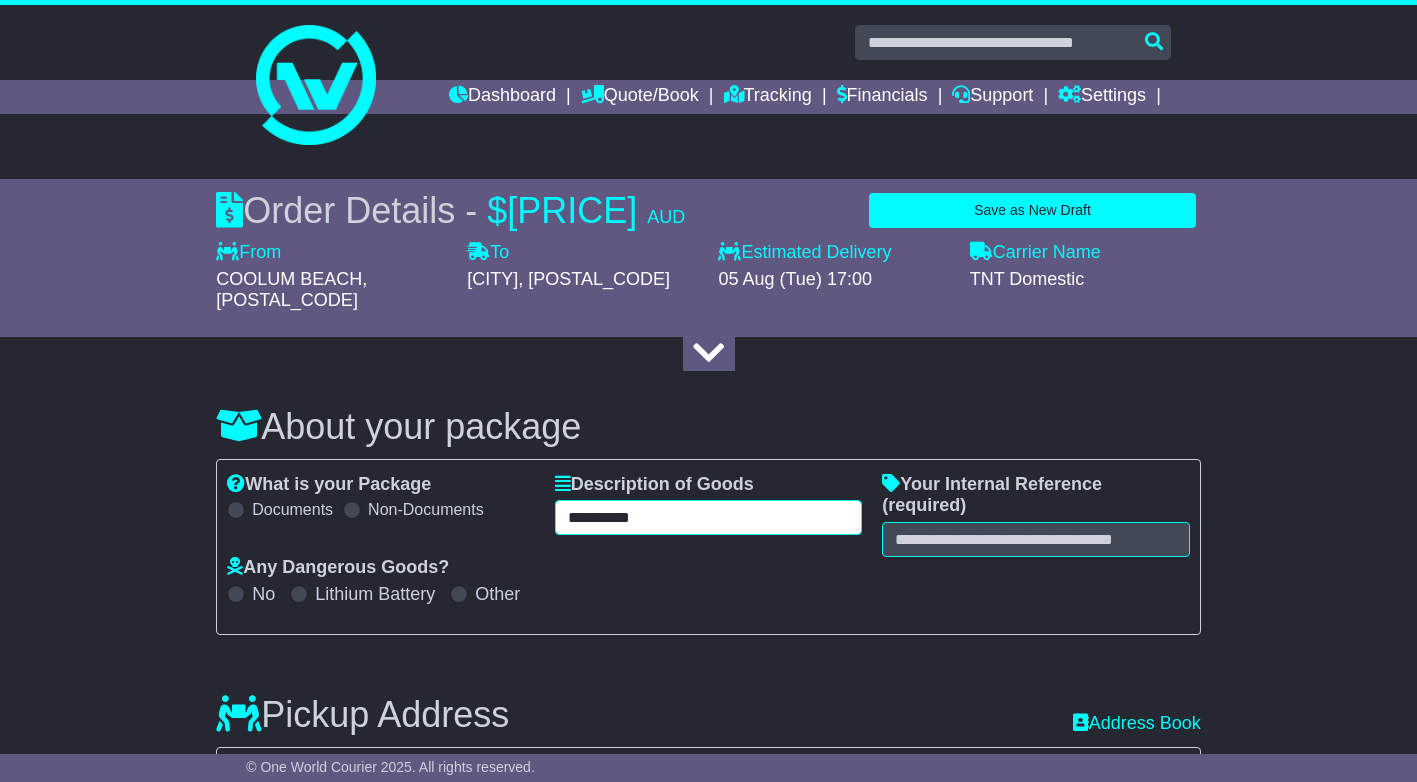 type on "**********" 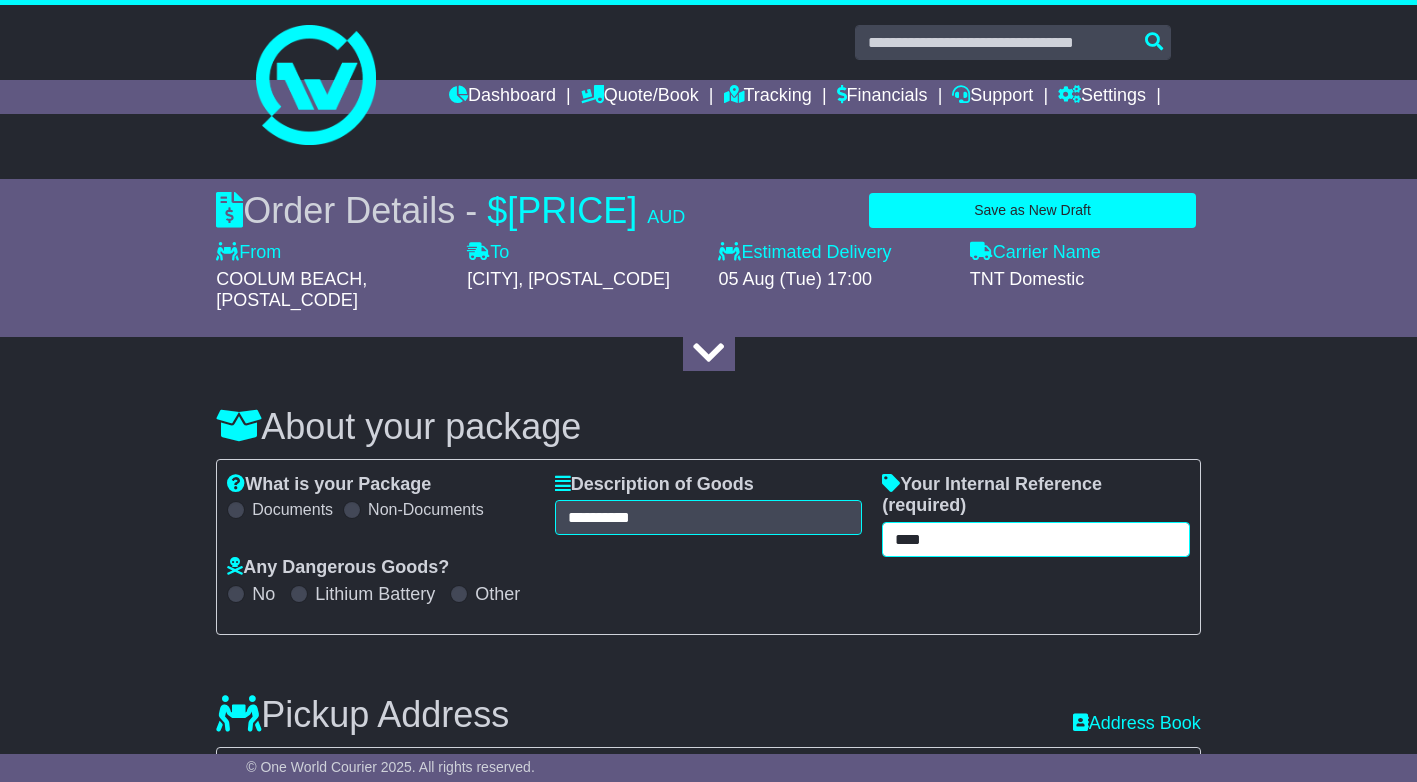 type on "****" 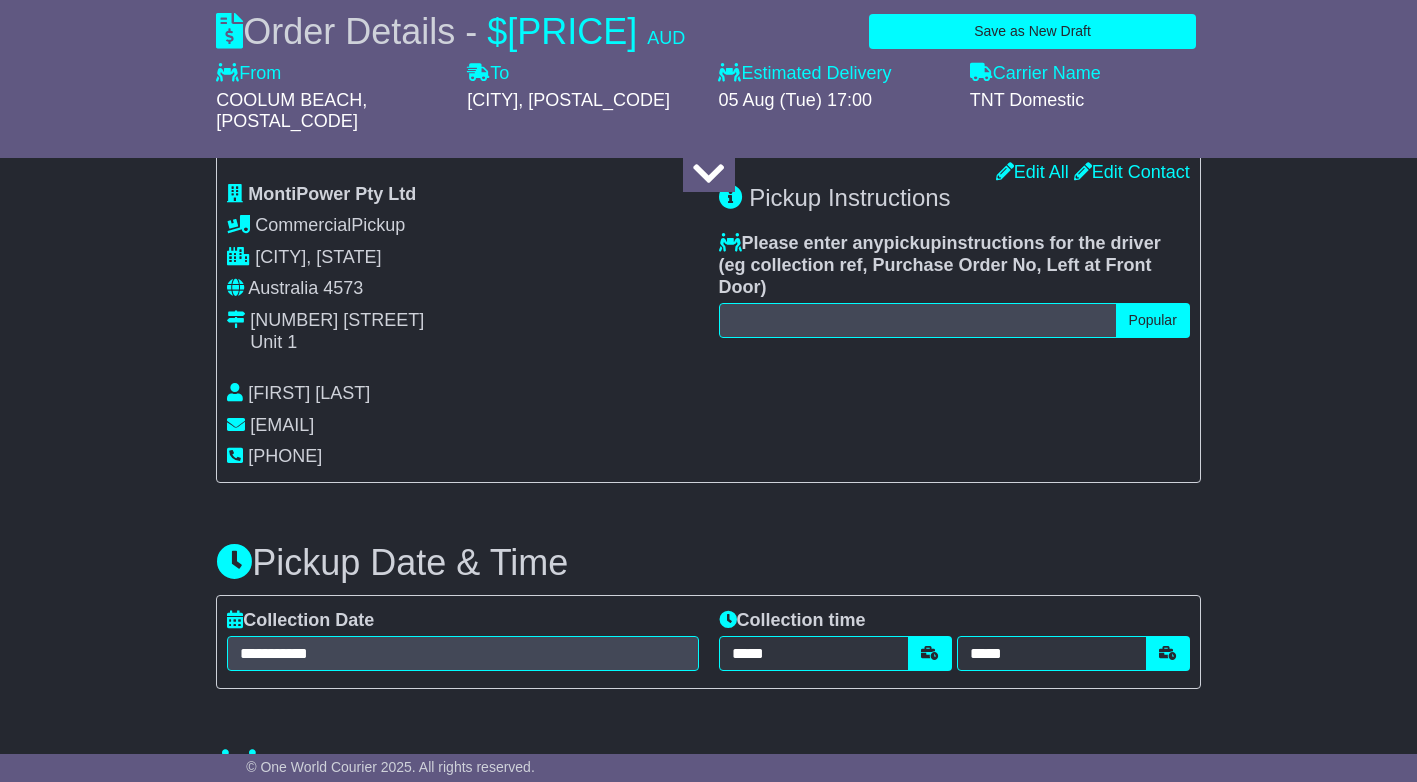 scroll, scrollTop: 800, scrollLeft: 0, axis: vertical 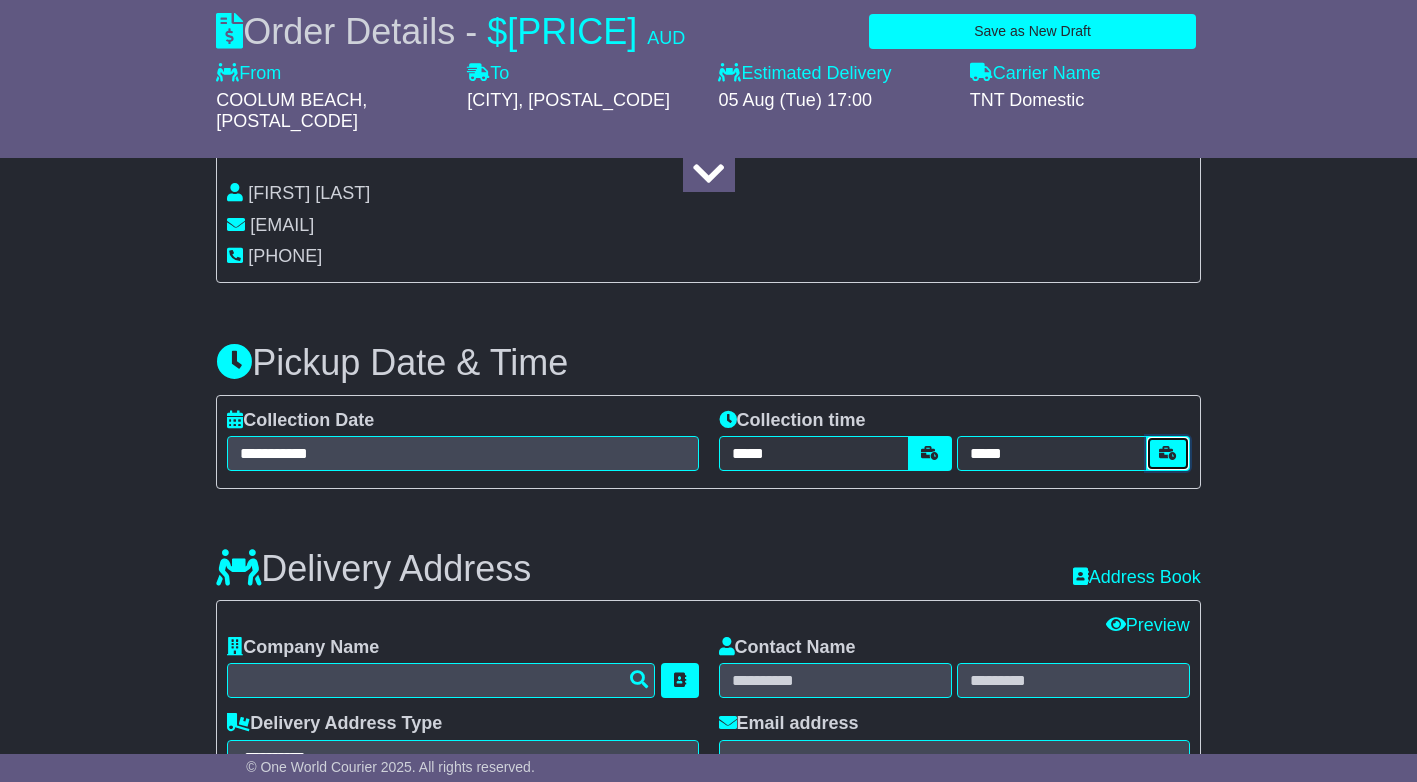 click at bounding box center (1168, 453) 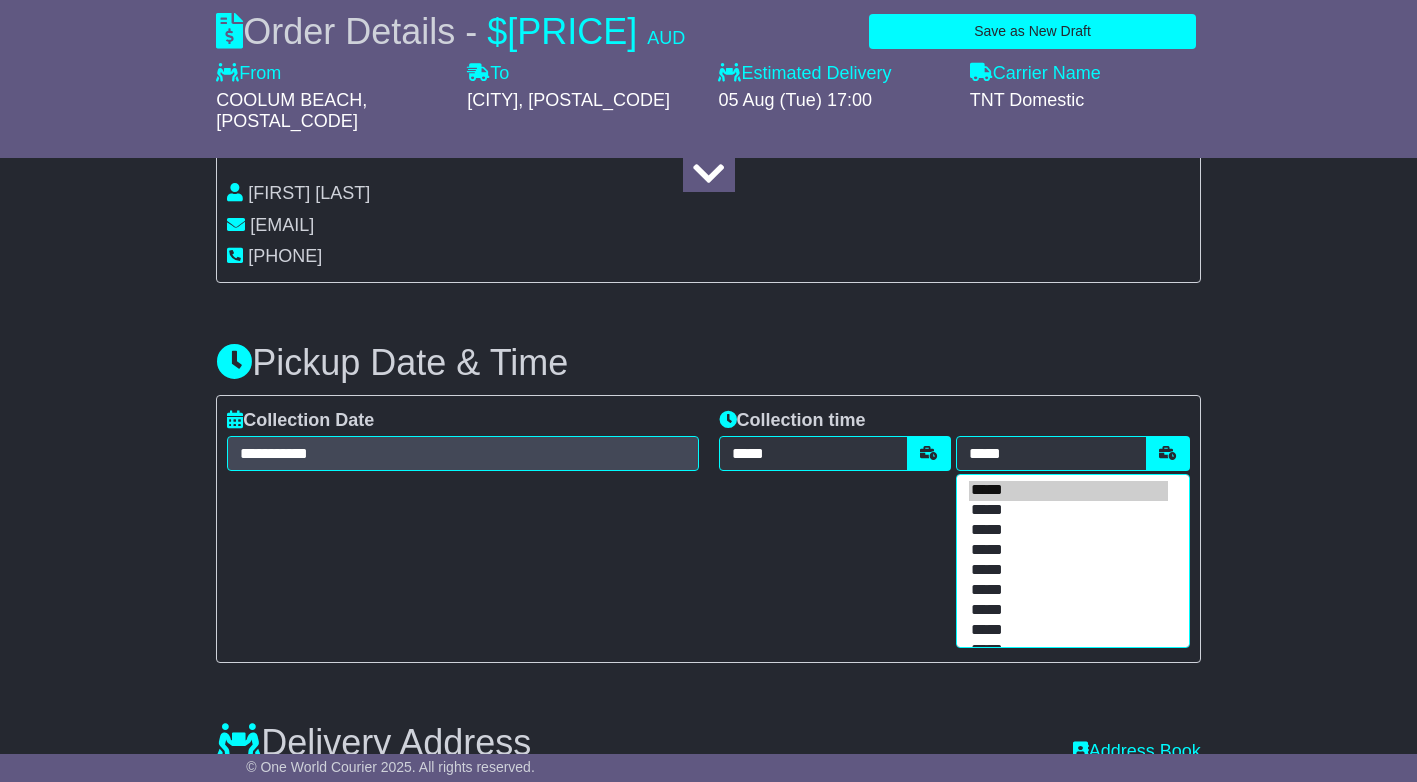 click on "*****" at bounding box center (1068, 631) 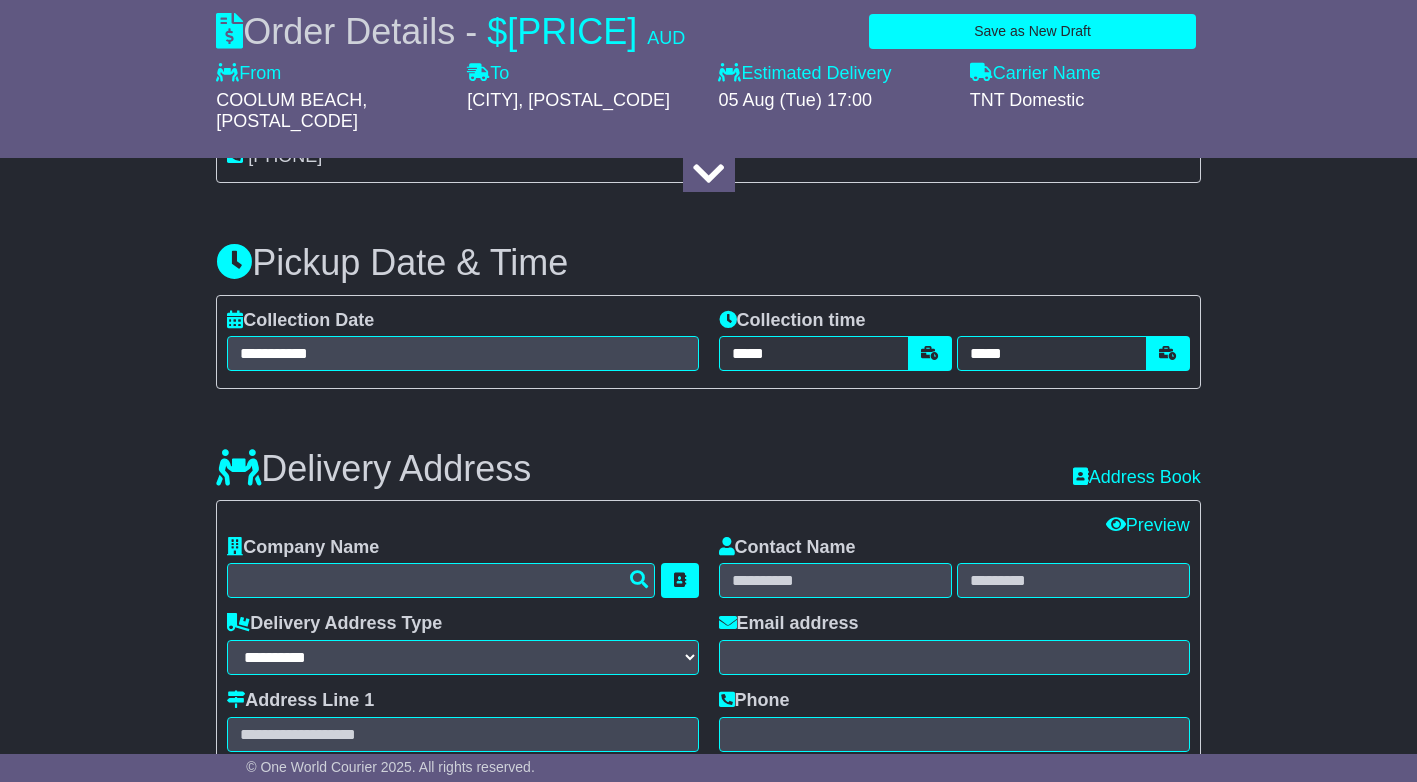 scroll, scrollTop: 1100, scrollLeft: 0, axis: vertical 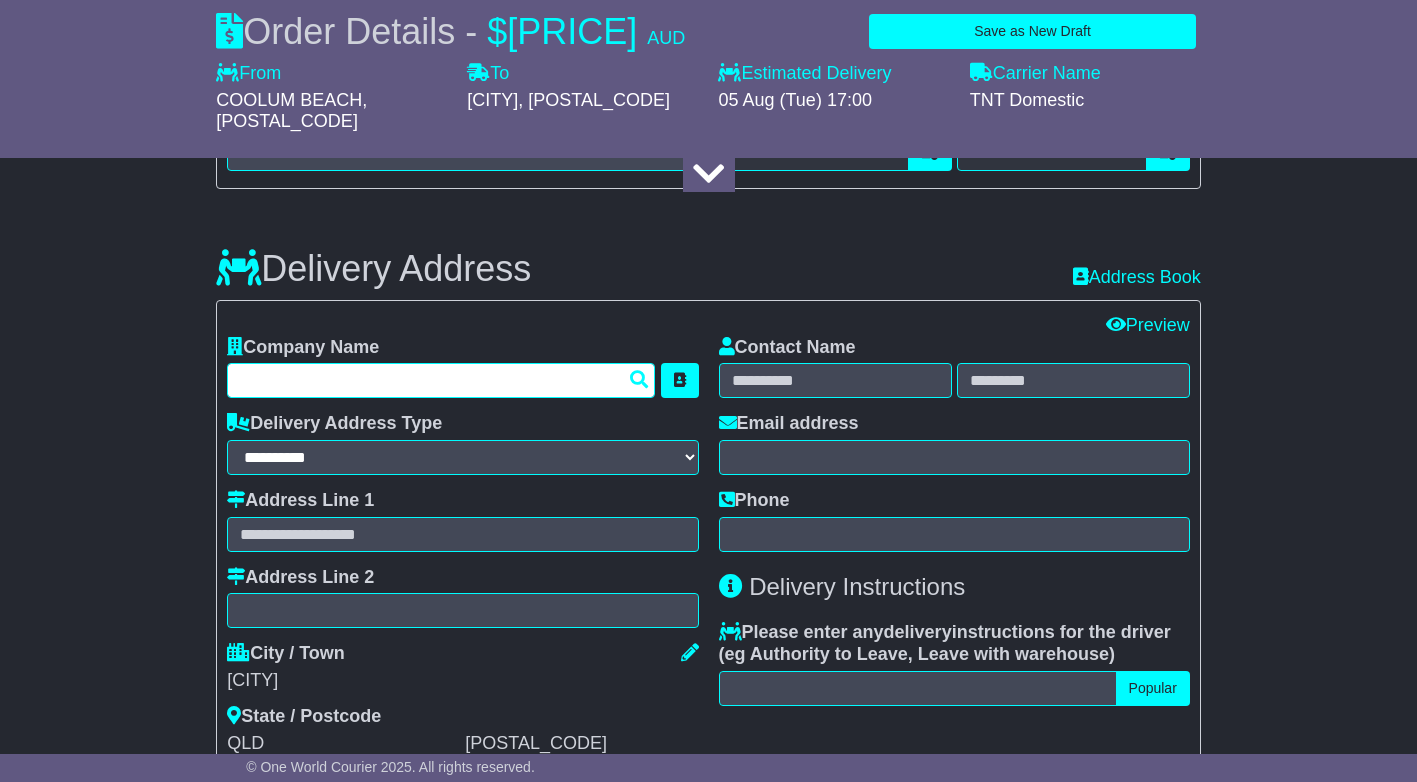 click at bounding box center (441, 380) 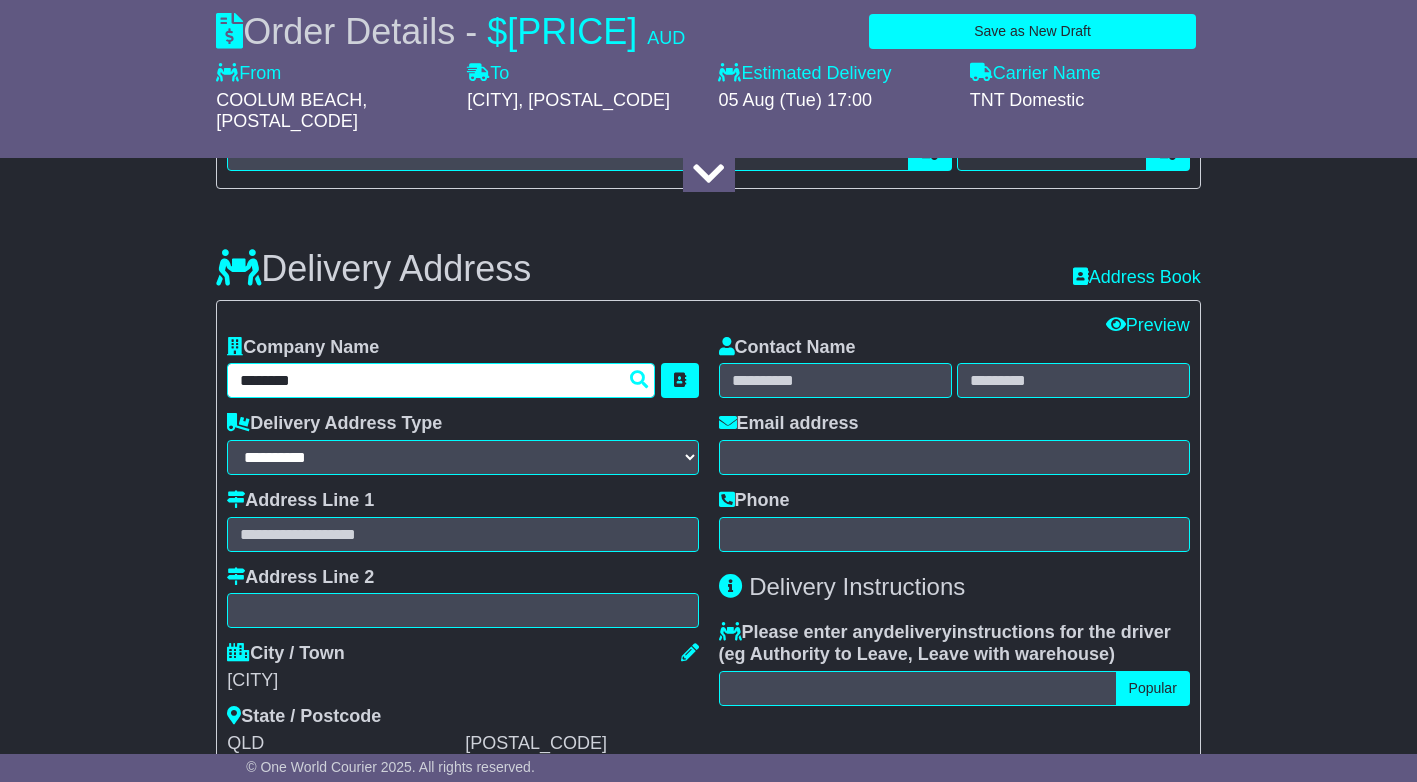 click on "********" at bounding box center [441, 380] 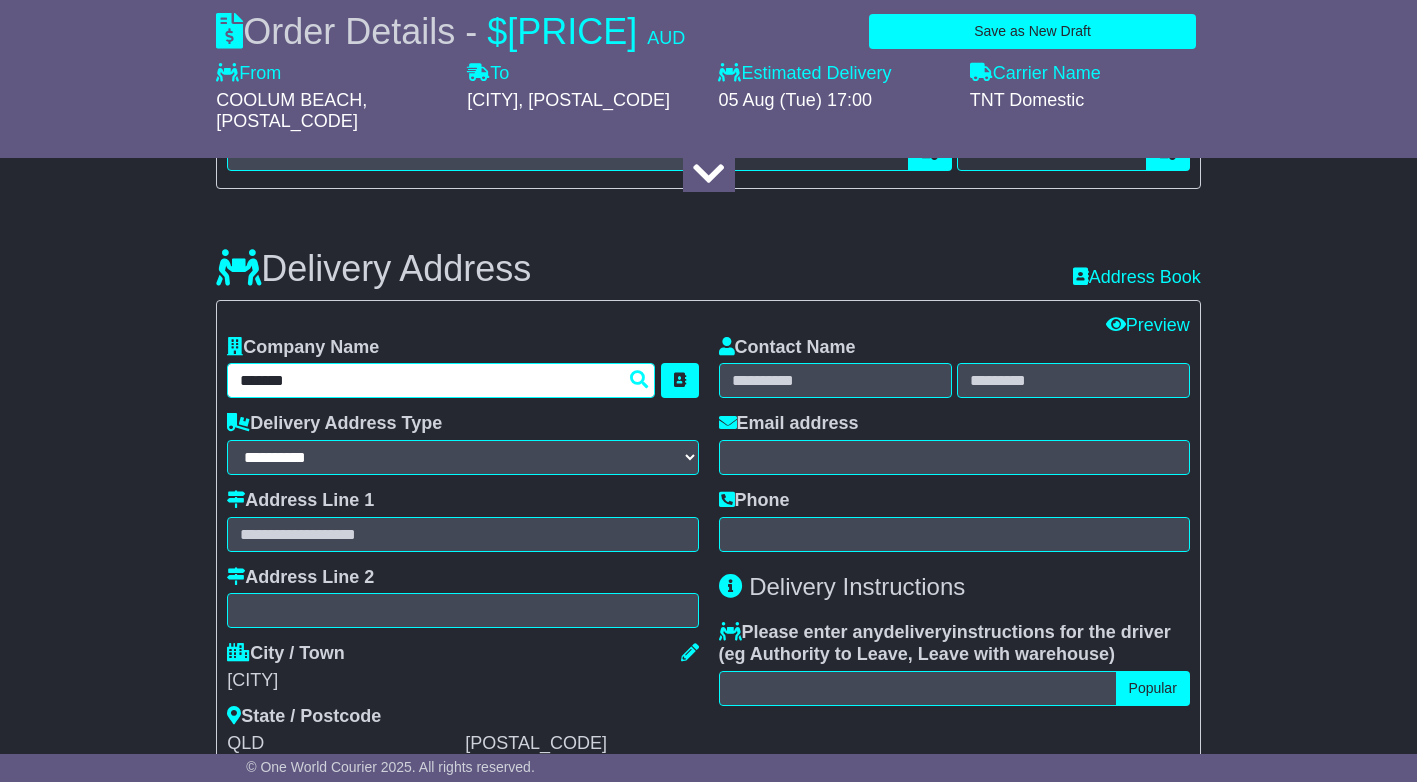 type on "*******" 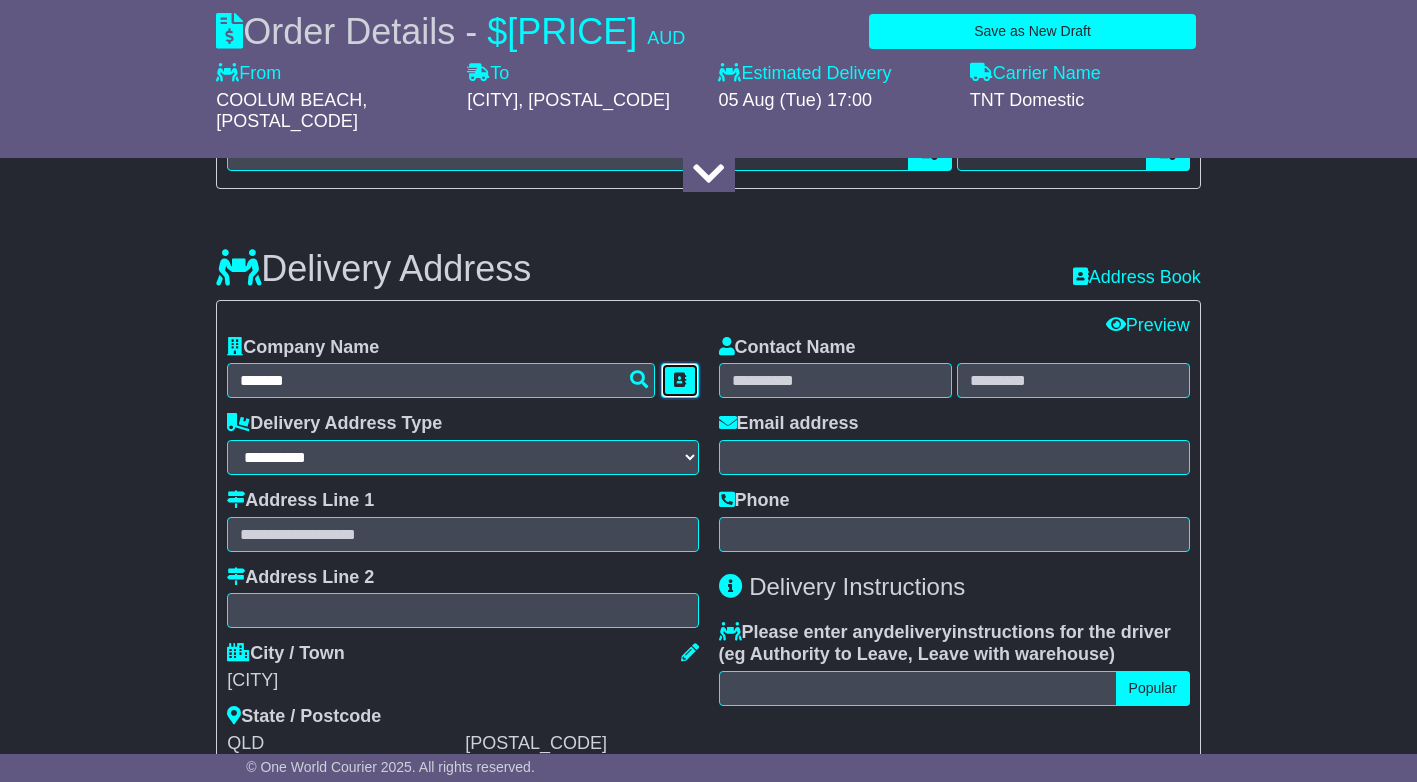 type 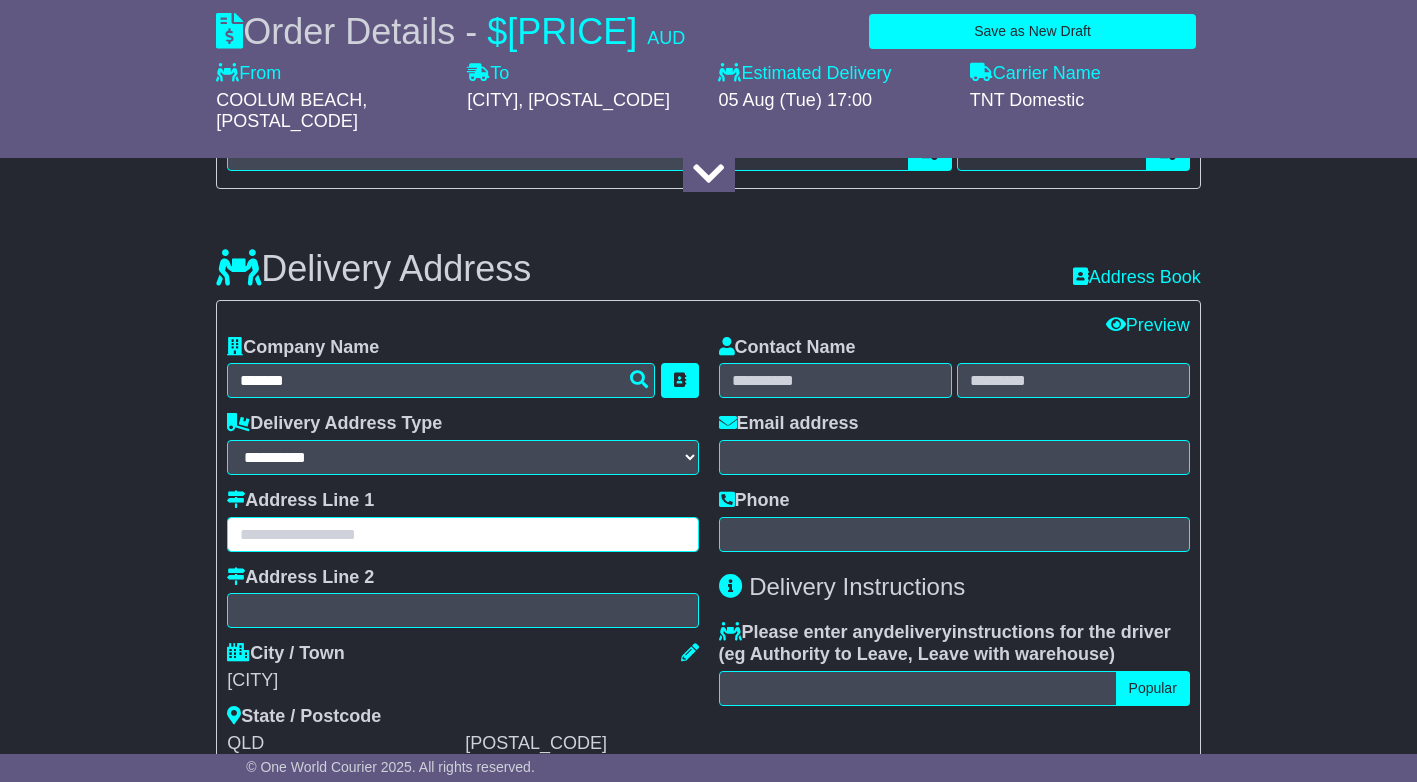 click at bounding box center (462, 534) 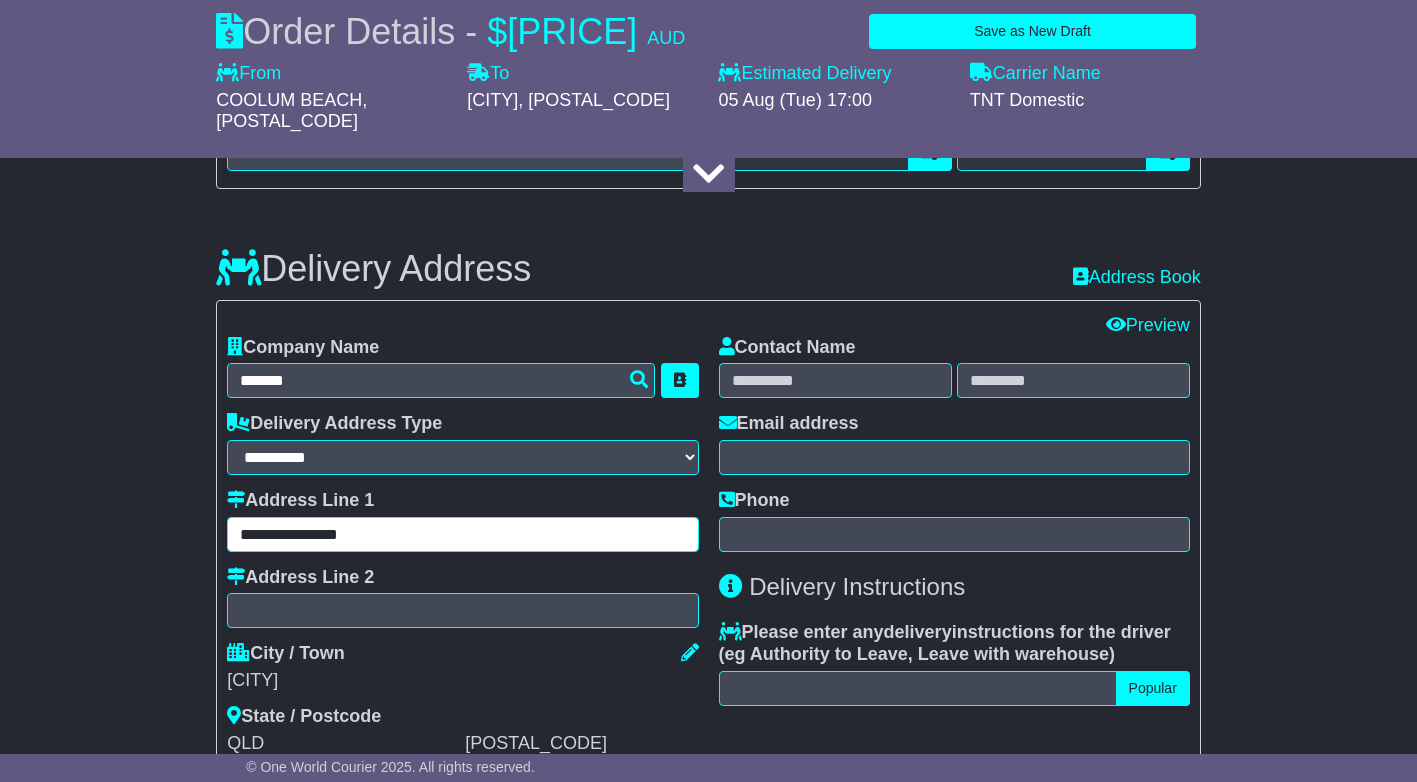 type on "**********" 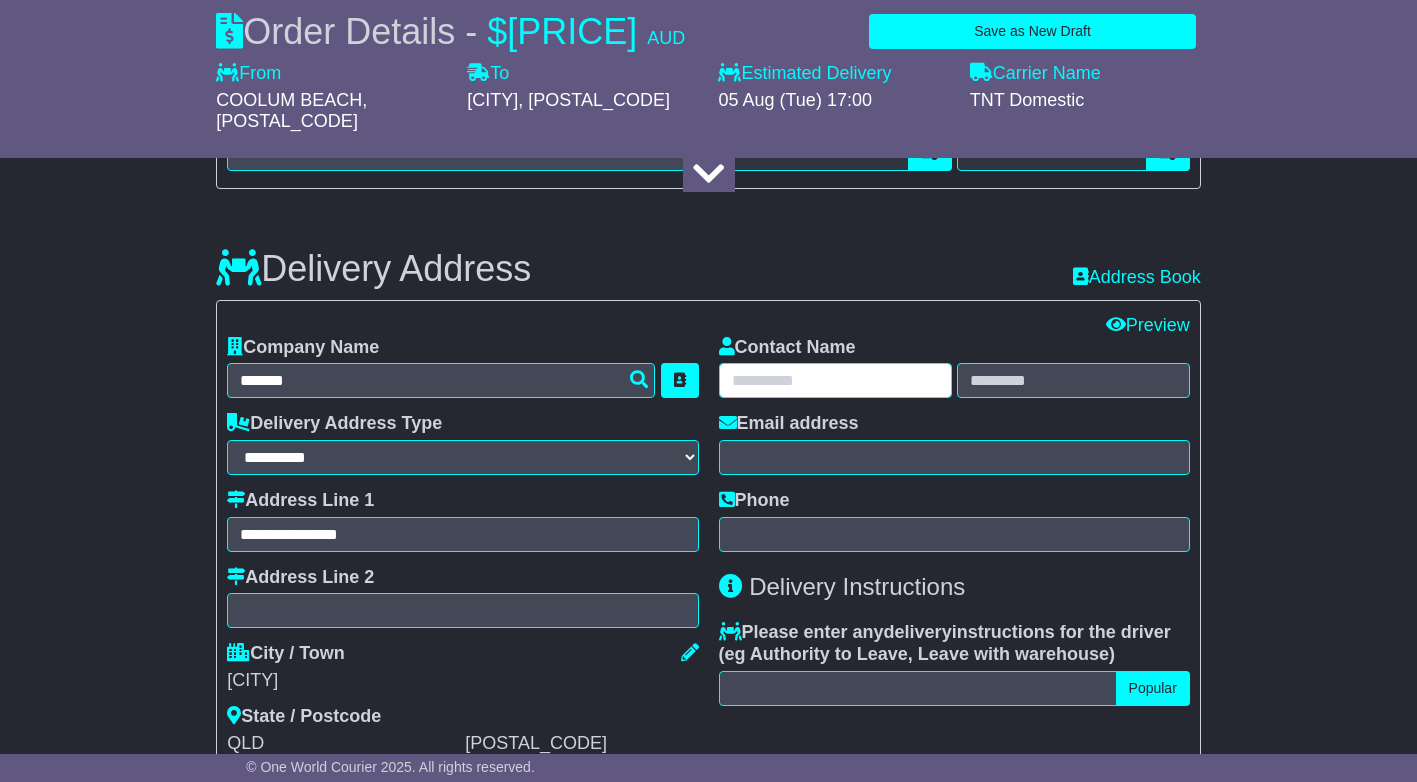 click at bounding box center (835, 380) 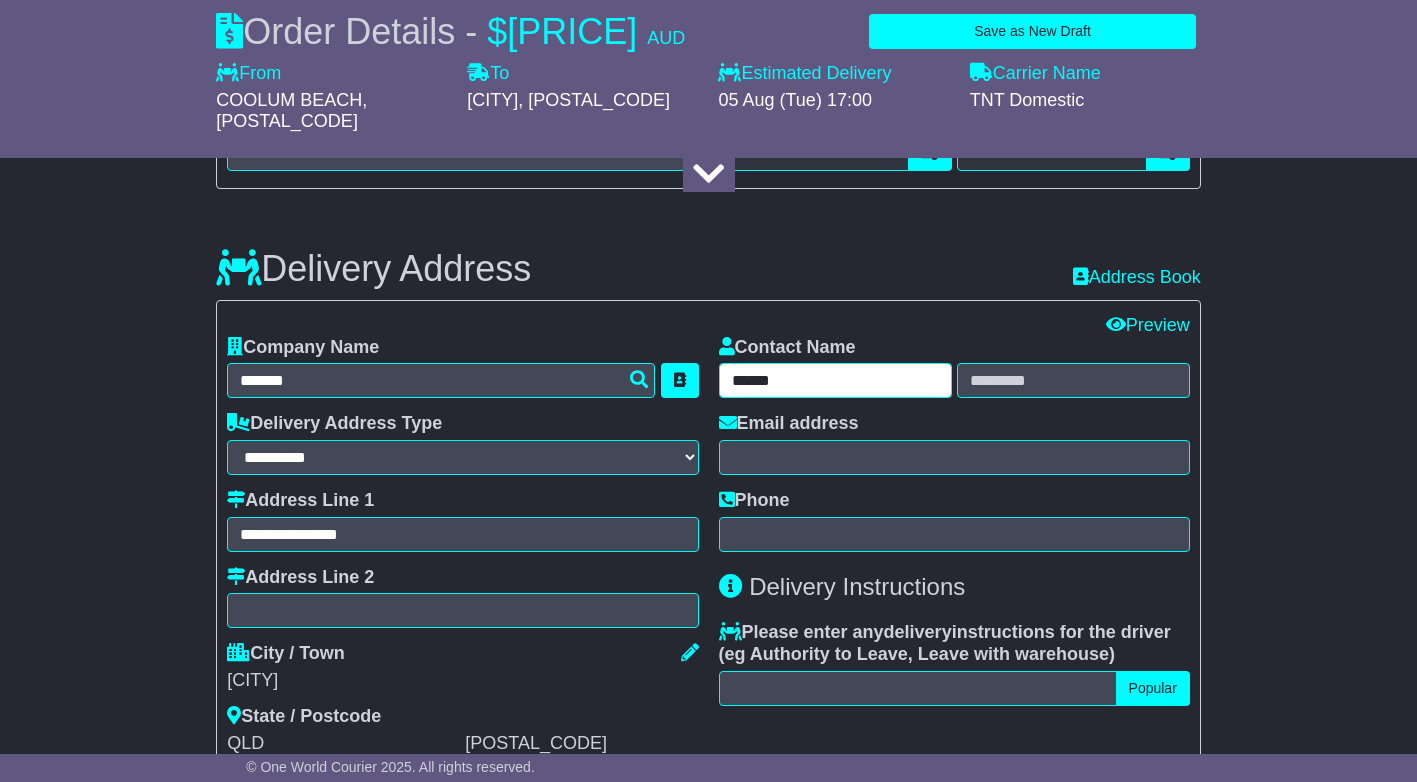 type on "******" 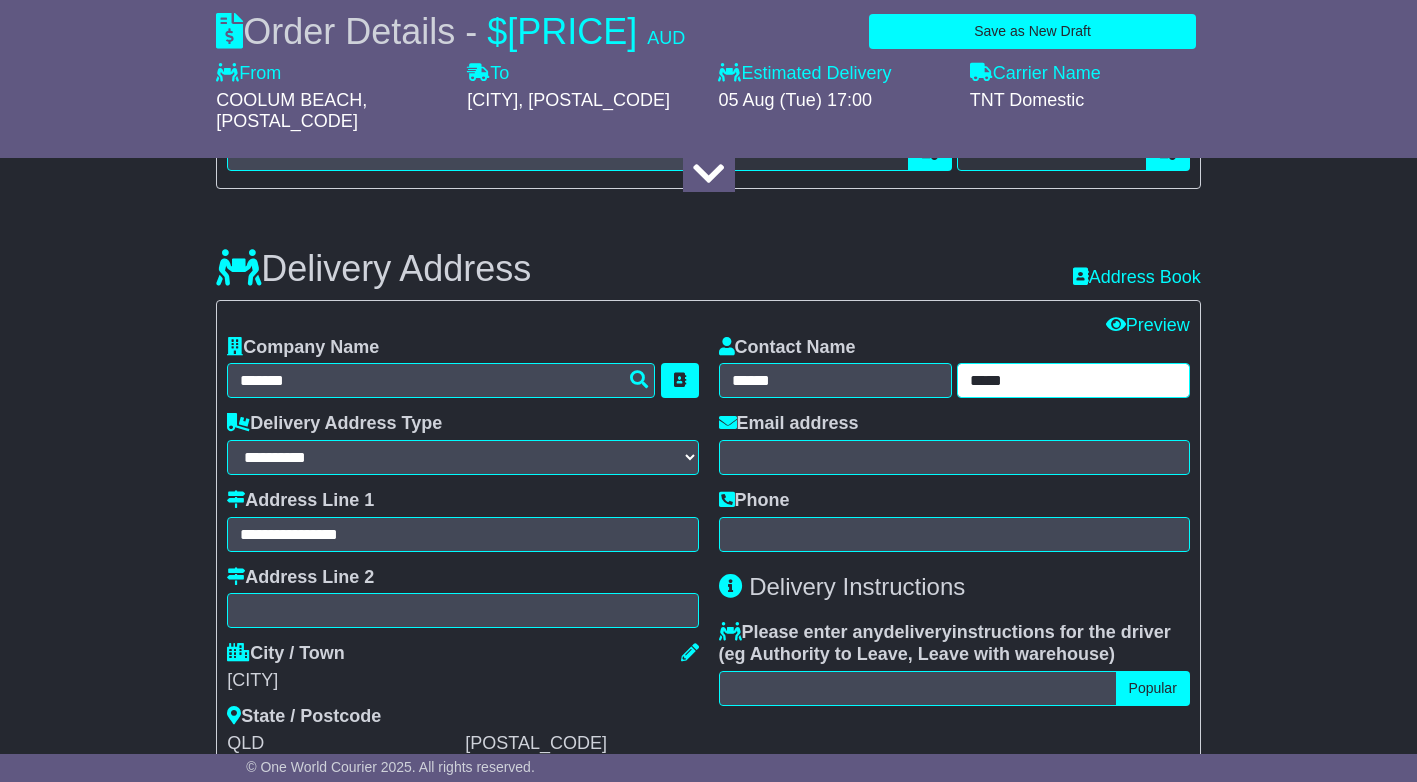 type on "*****" 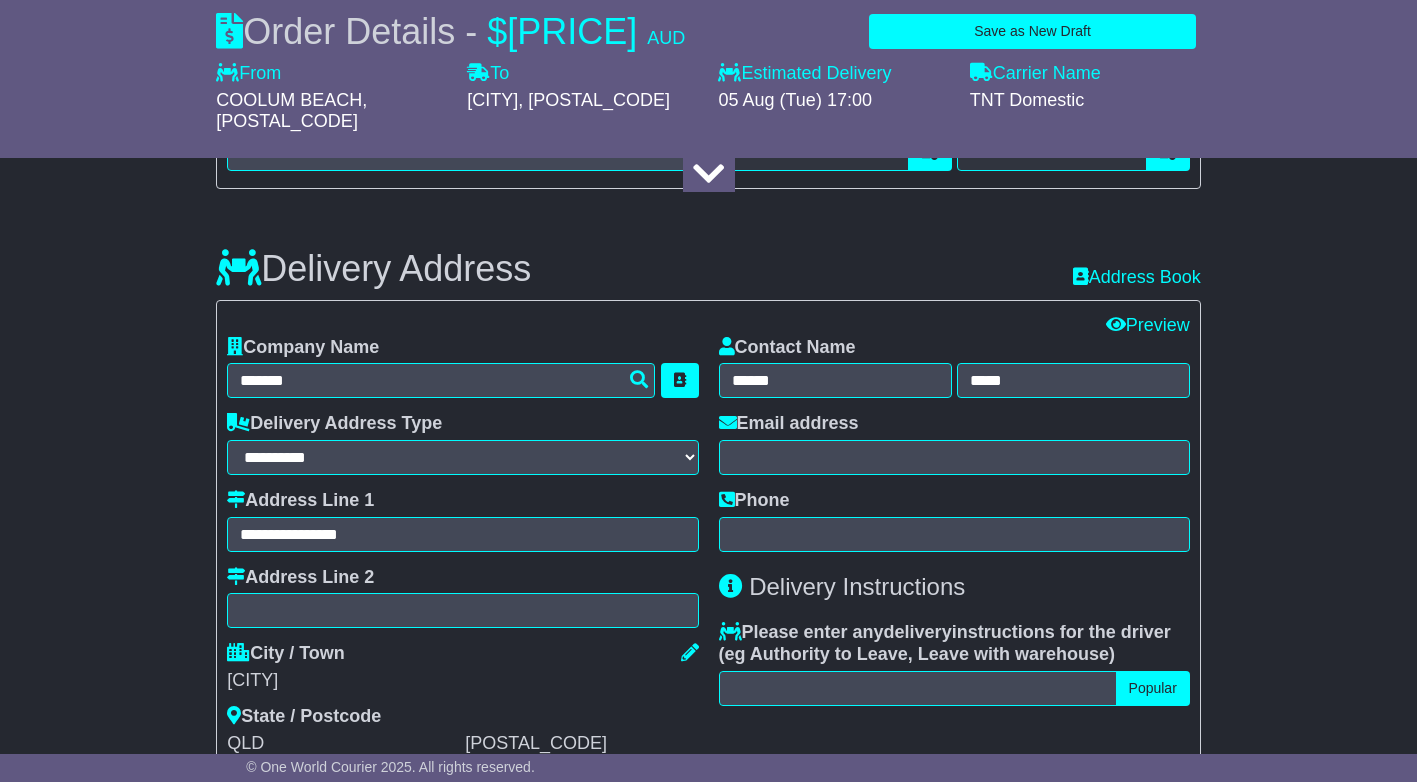 click on "City / Town" at bounding box center (462, 656) 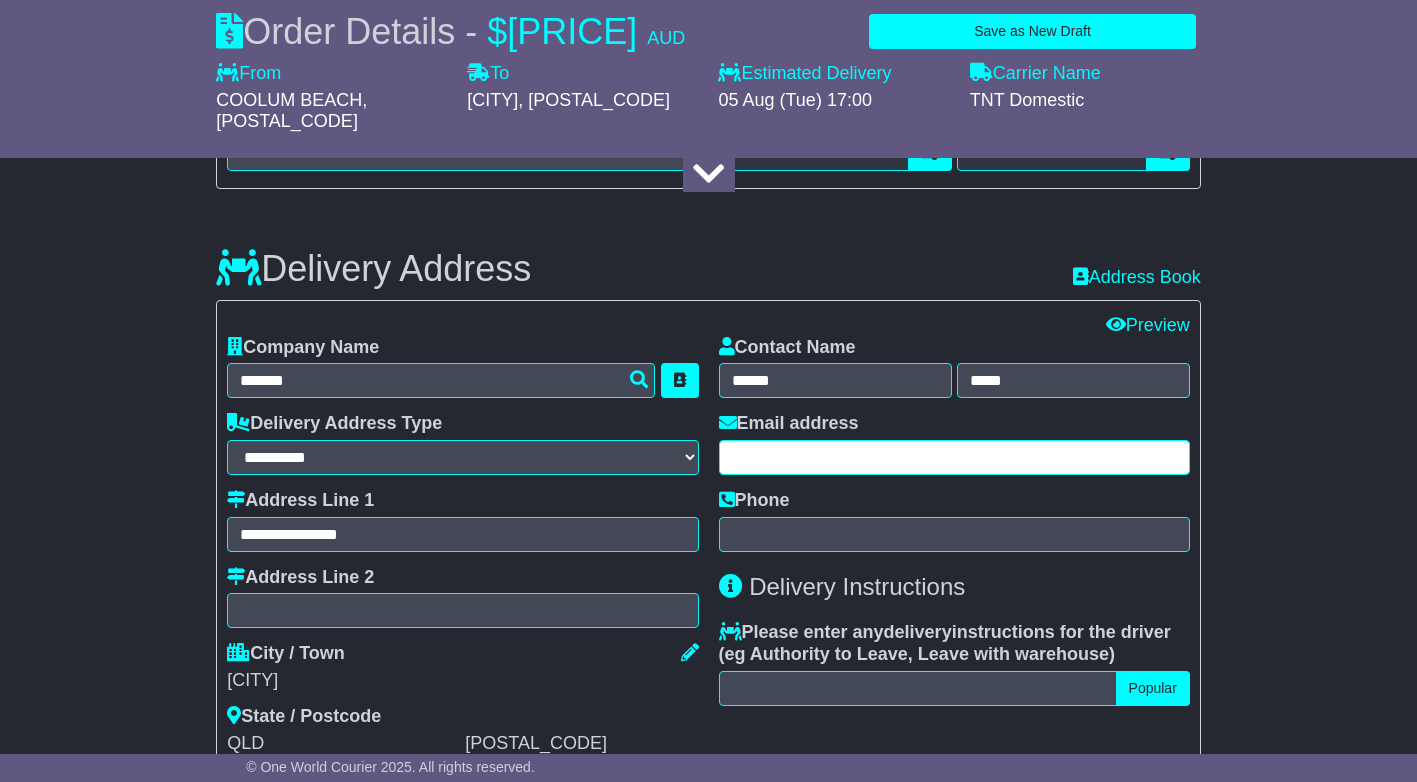 paste on "**********" 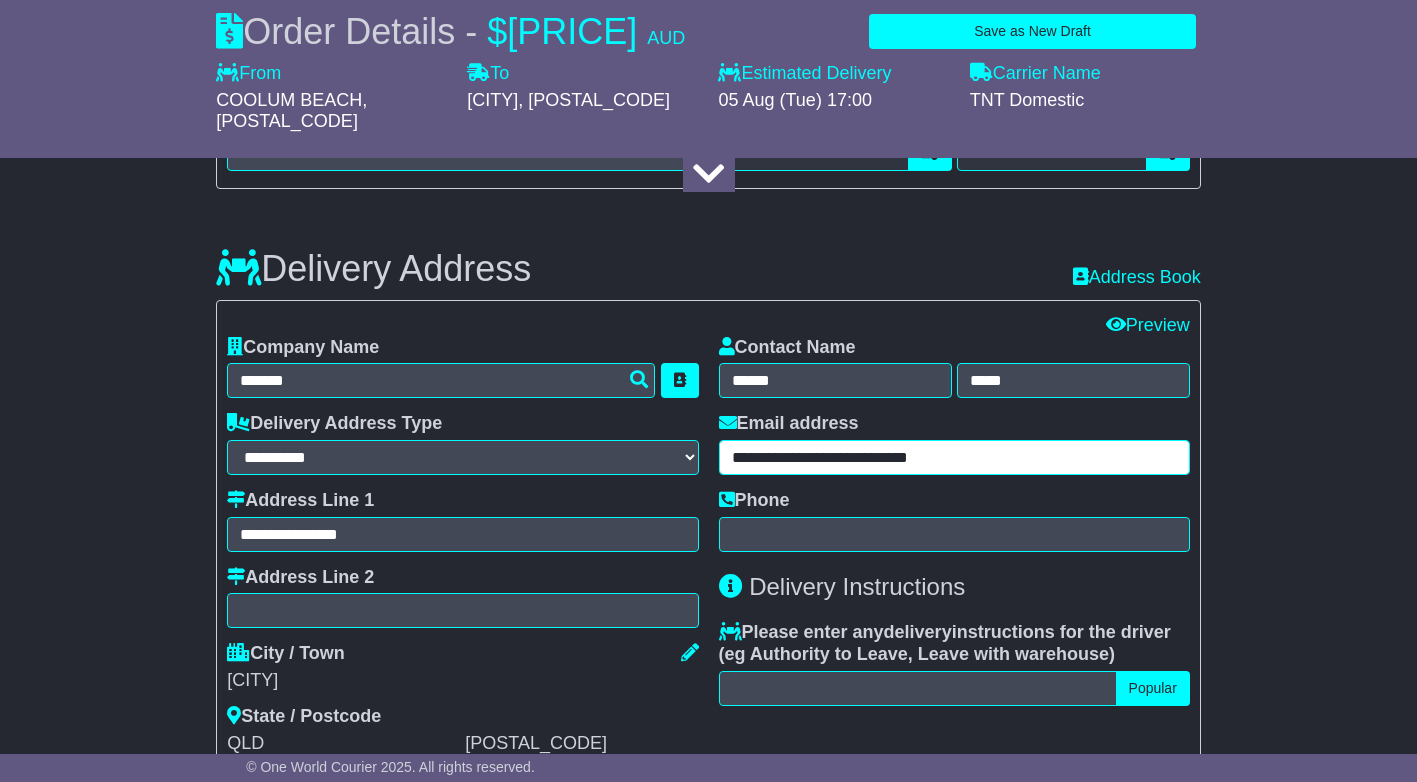 type on "**********" 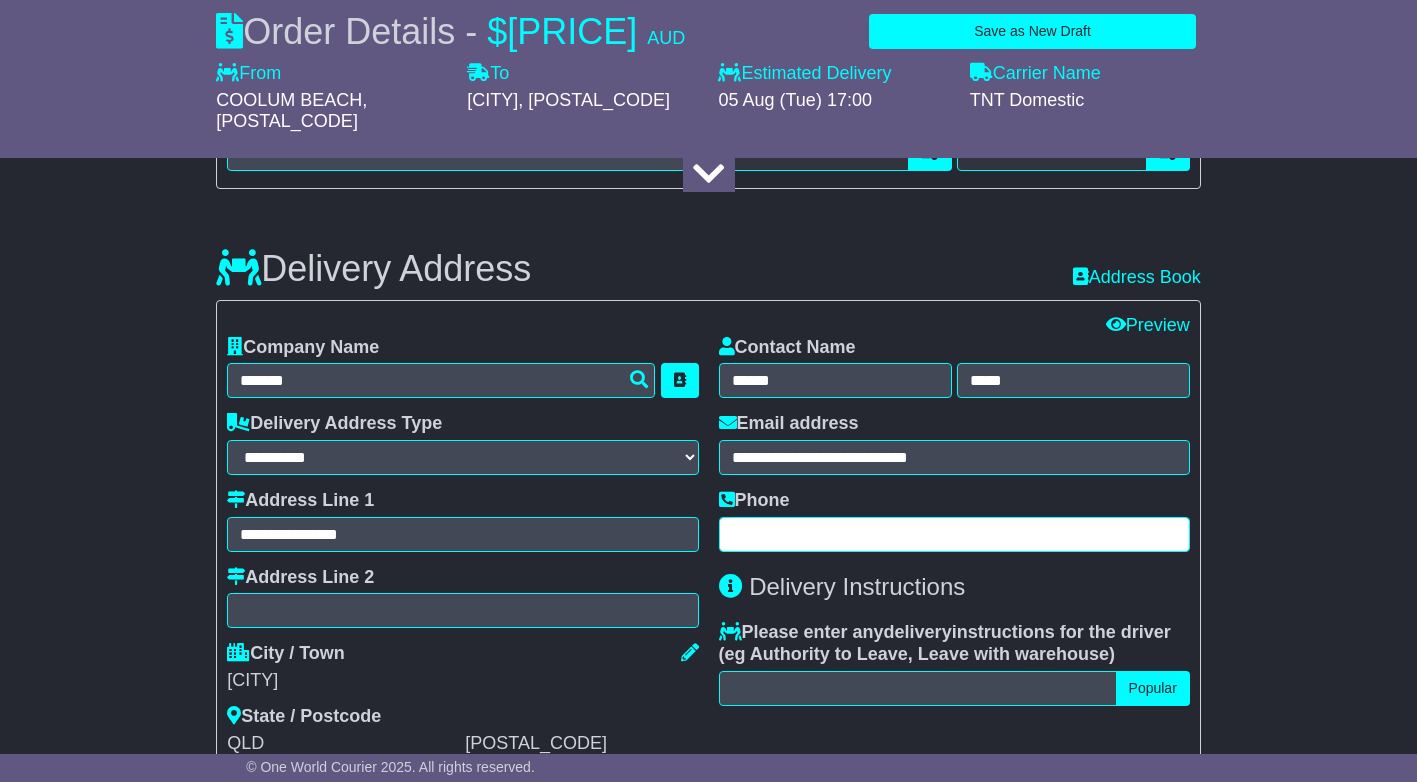 click at bounding box center [954, 534] 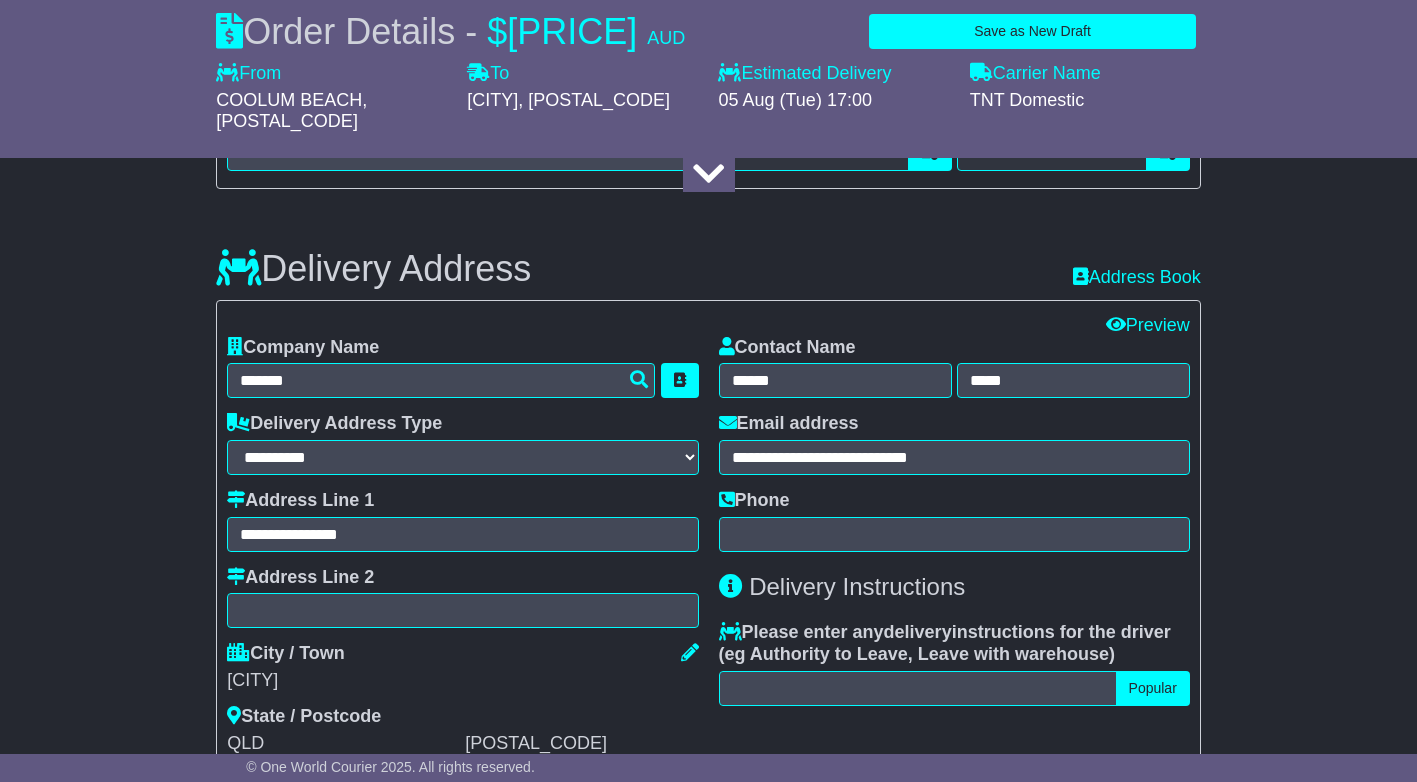 click on "CLUDEN" at bounding box center [462, 681] 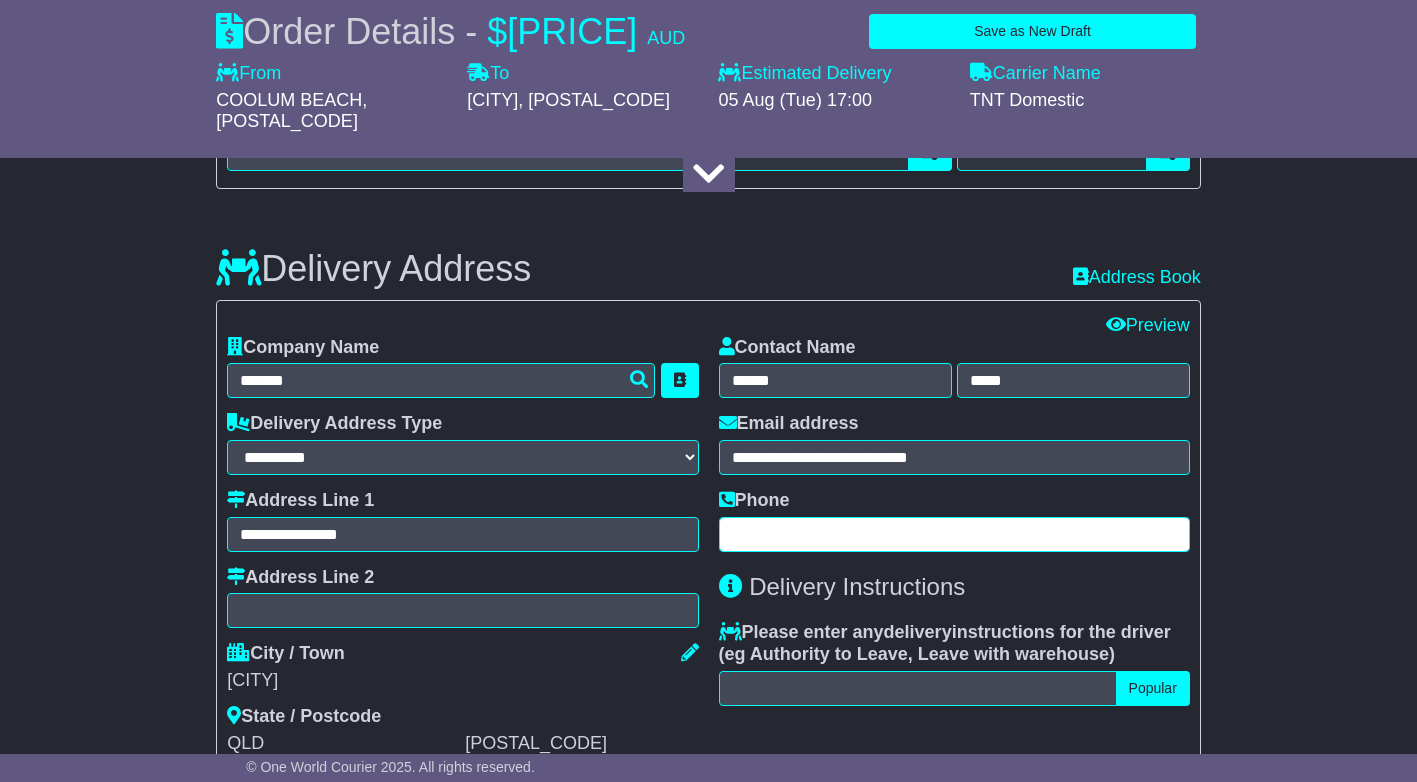 paste on "**********" 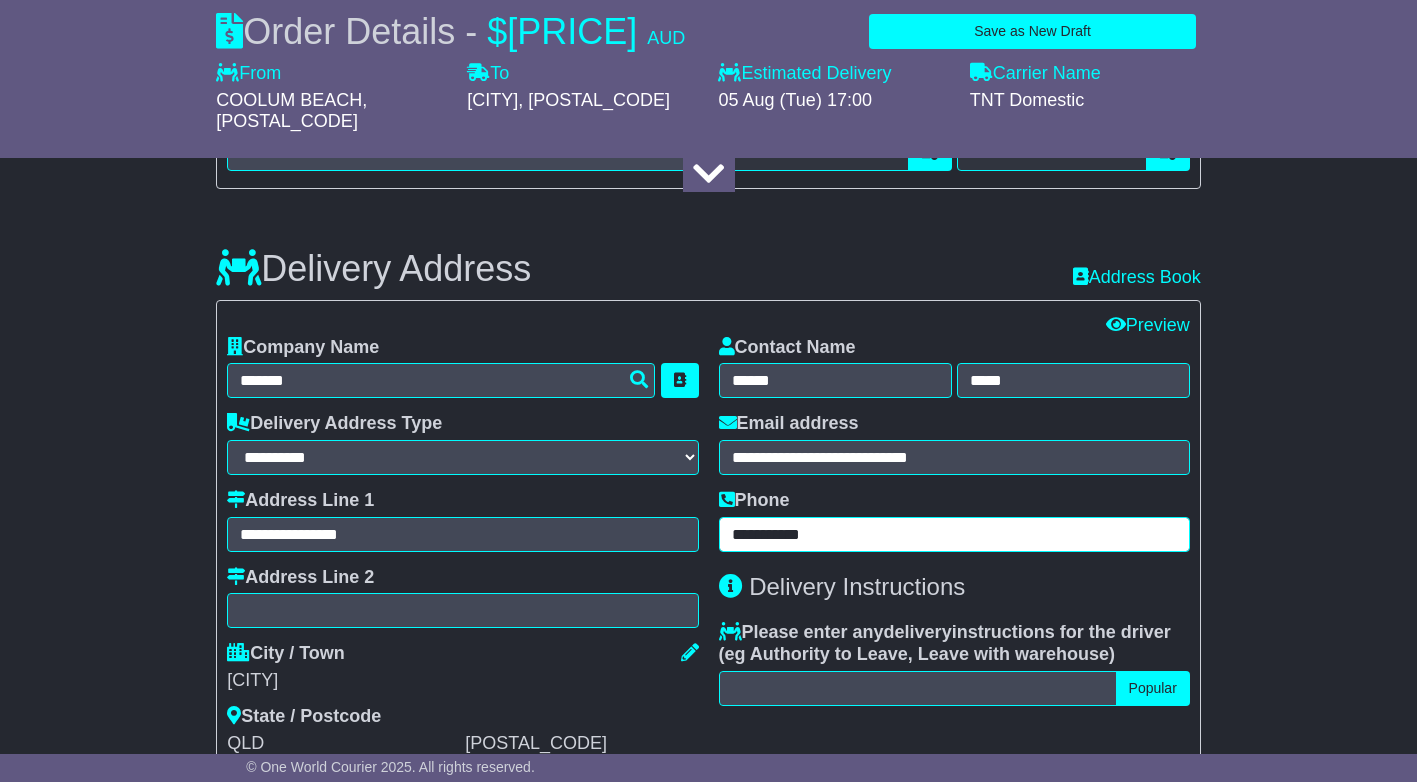 type on "**********" 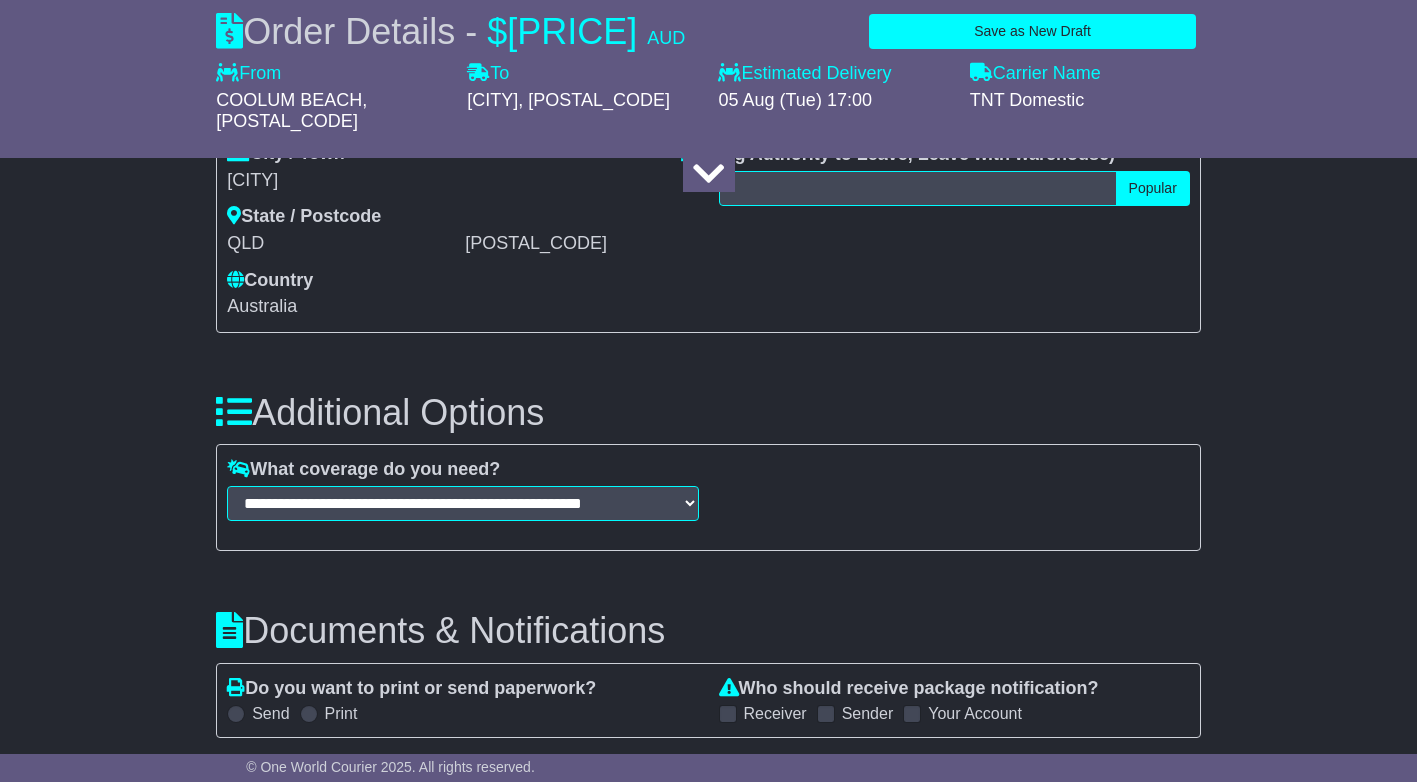 scroll, scrollTop: 1800, scrollLeft: 0, axis: vertical 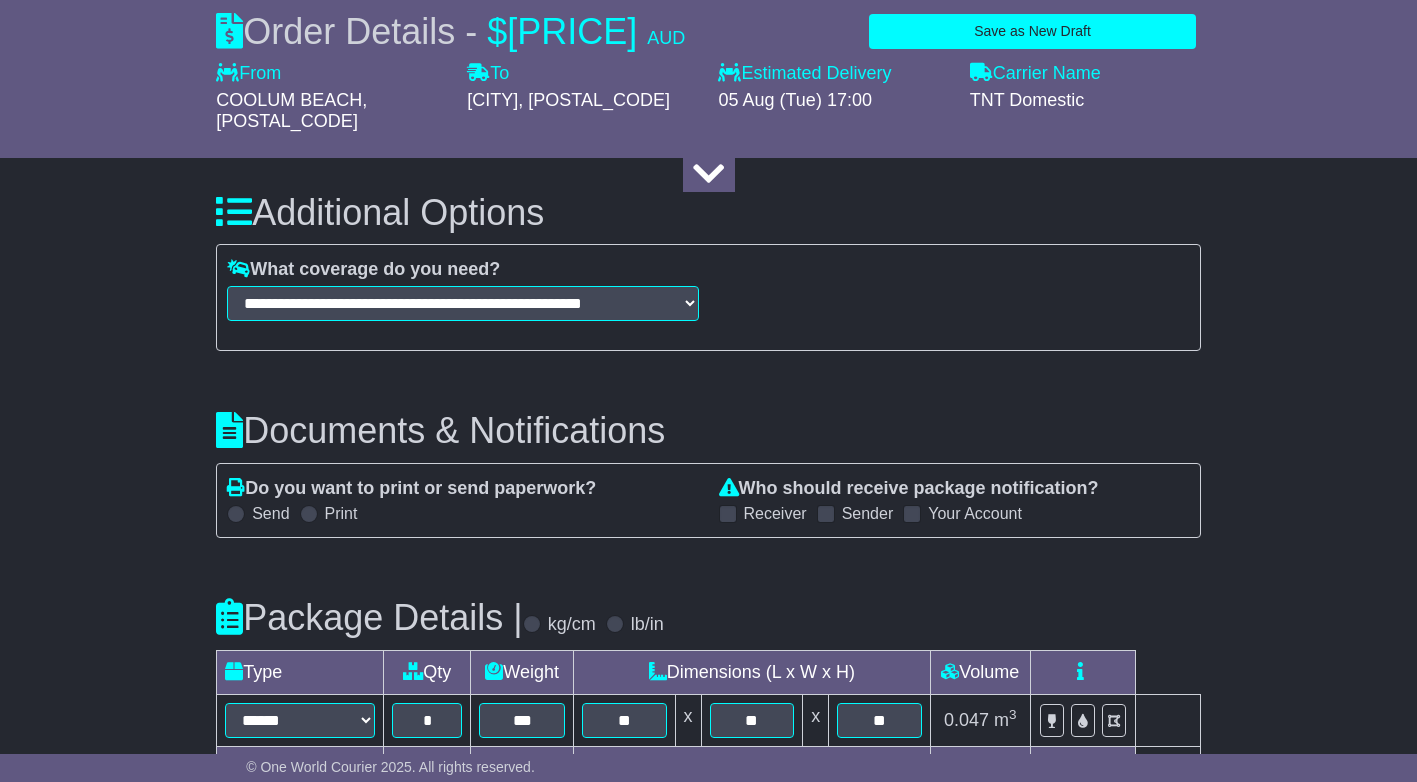 click at bounding box center [728, 514] 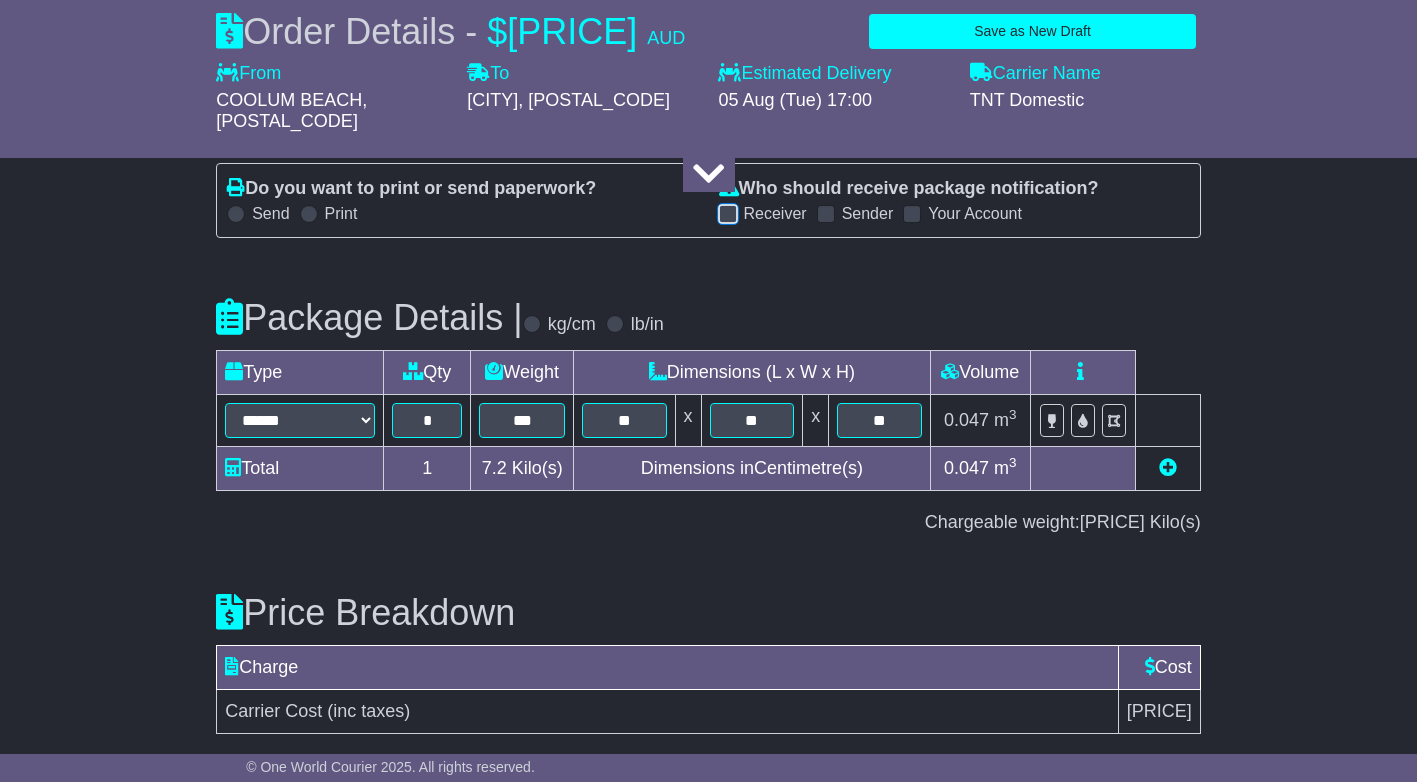 scroll, scrollTop: 2136, scrollLeft: 0, axis: vertical 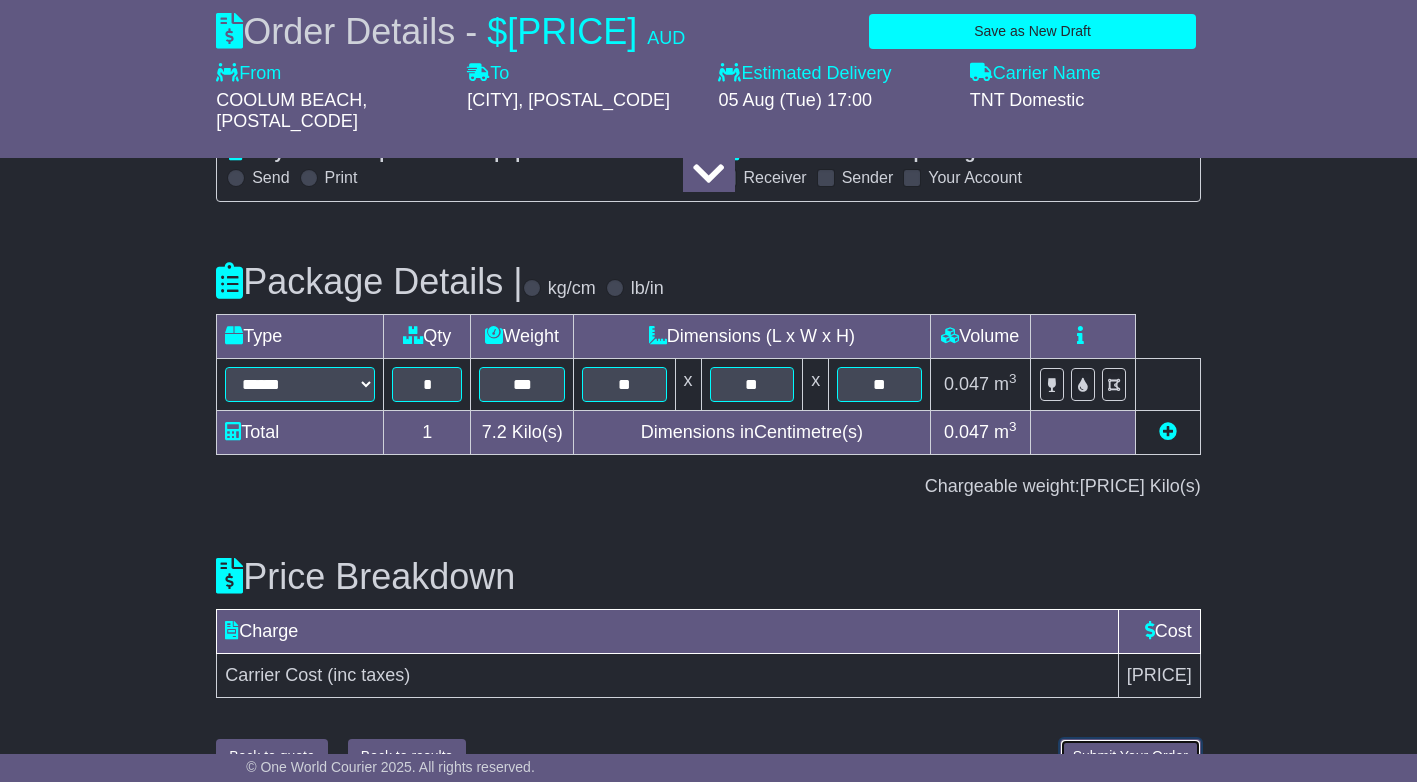 click on "Submit Your Order" at bounding box center [1130, 756] 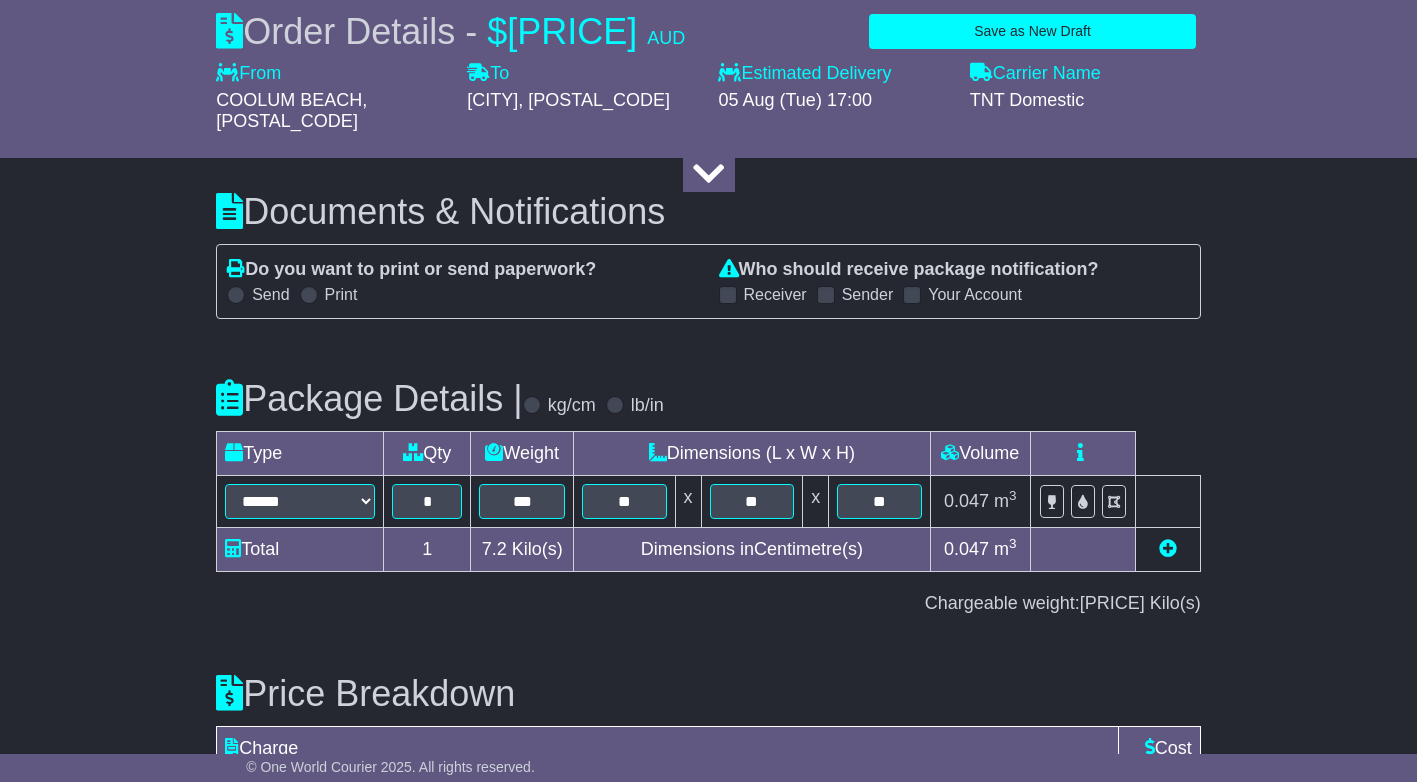scroll, scrollTop: 2136, scrollLeft: 0, axis: vertical 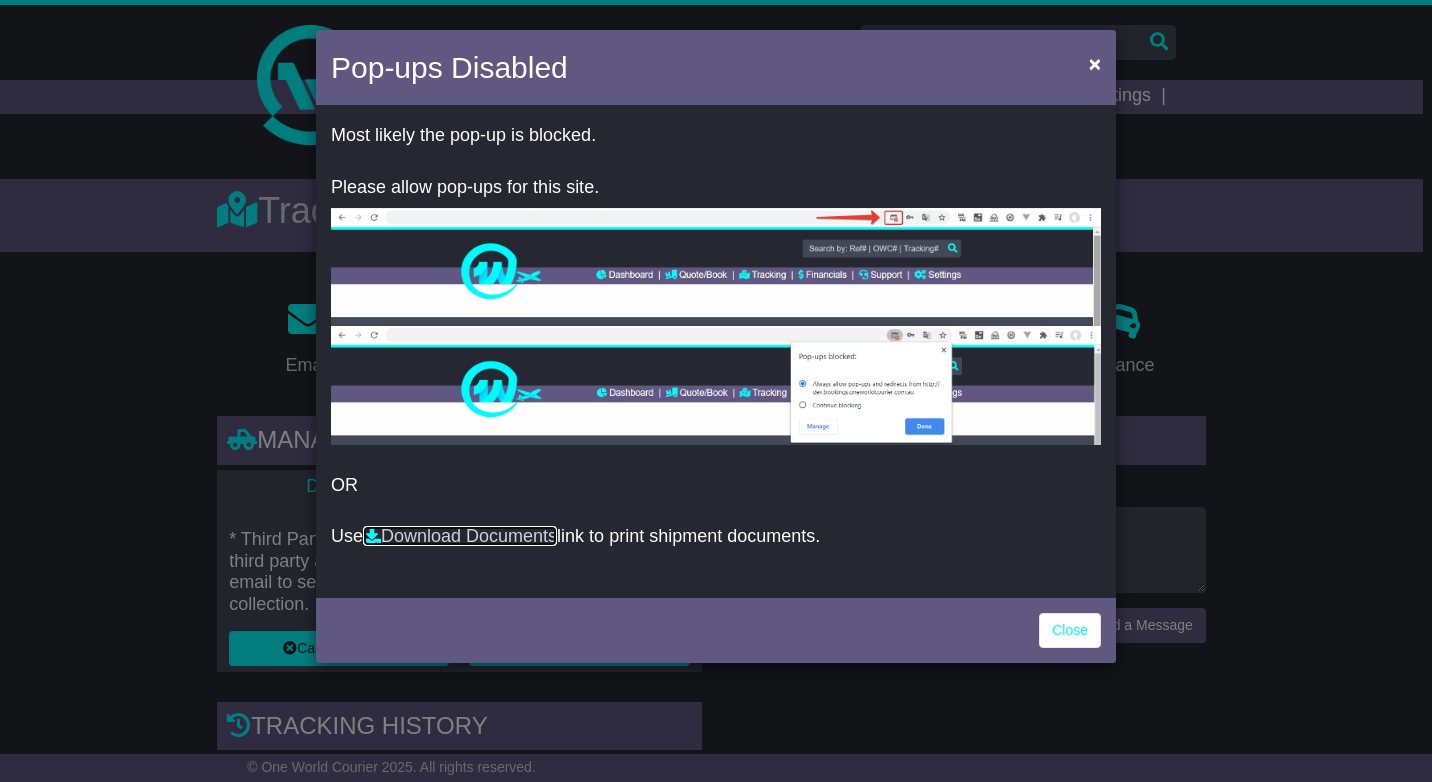 click on "Download Documents" at bounding box center (460, 536) 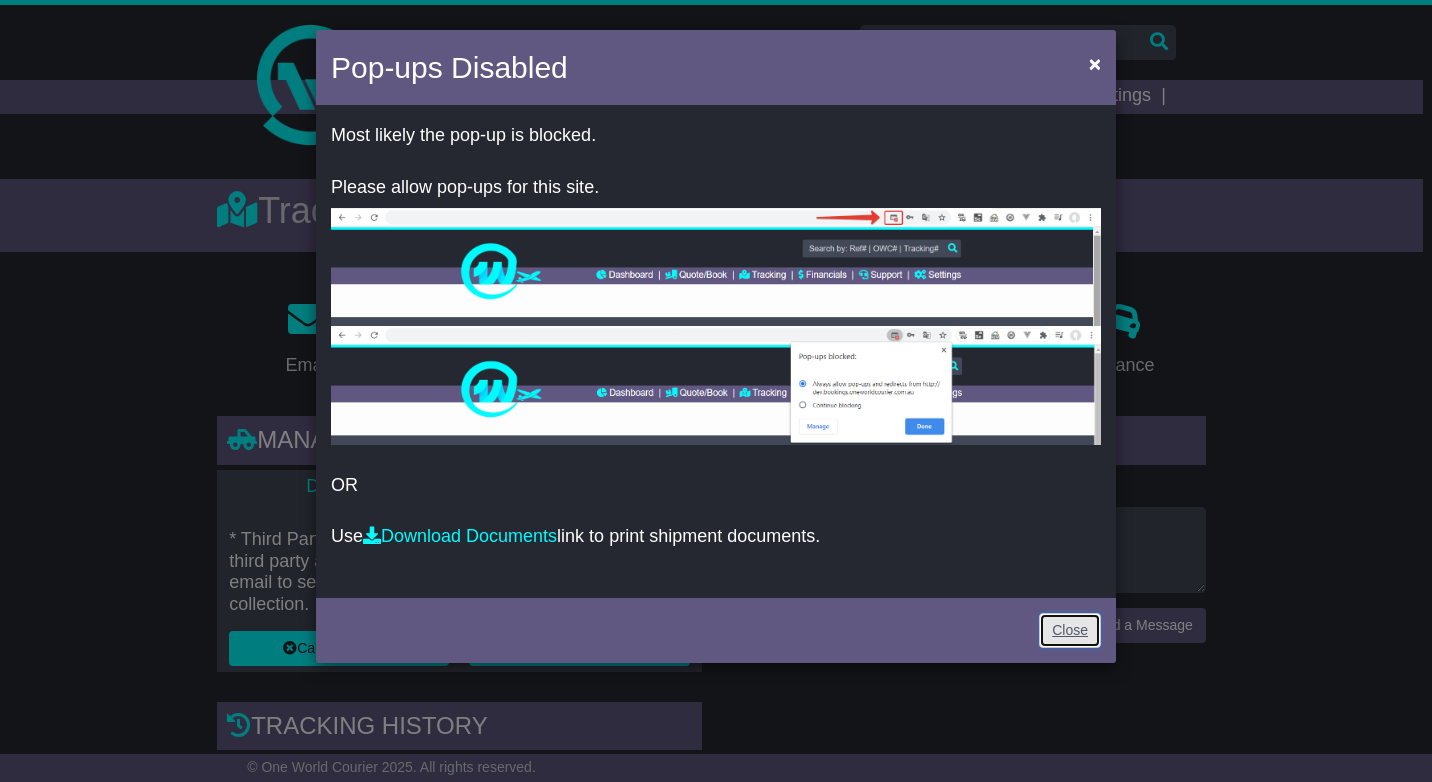 click on "Close" at bounding box center (1070, 630) 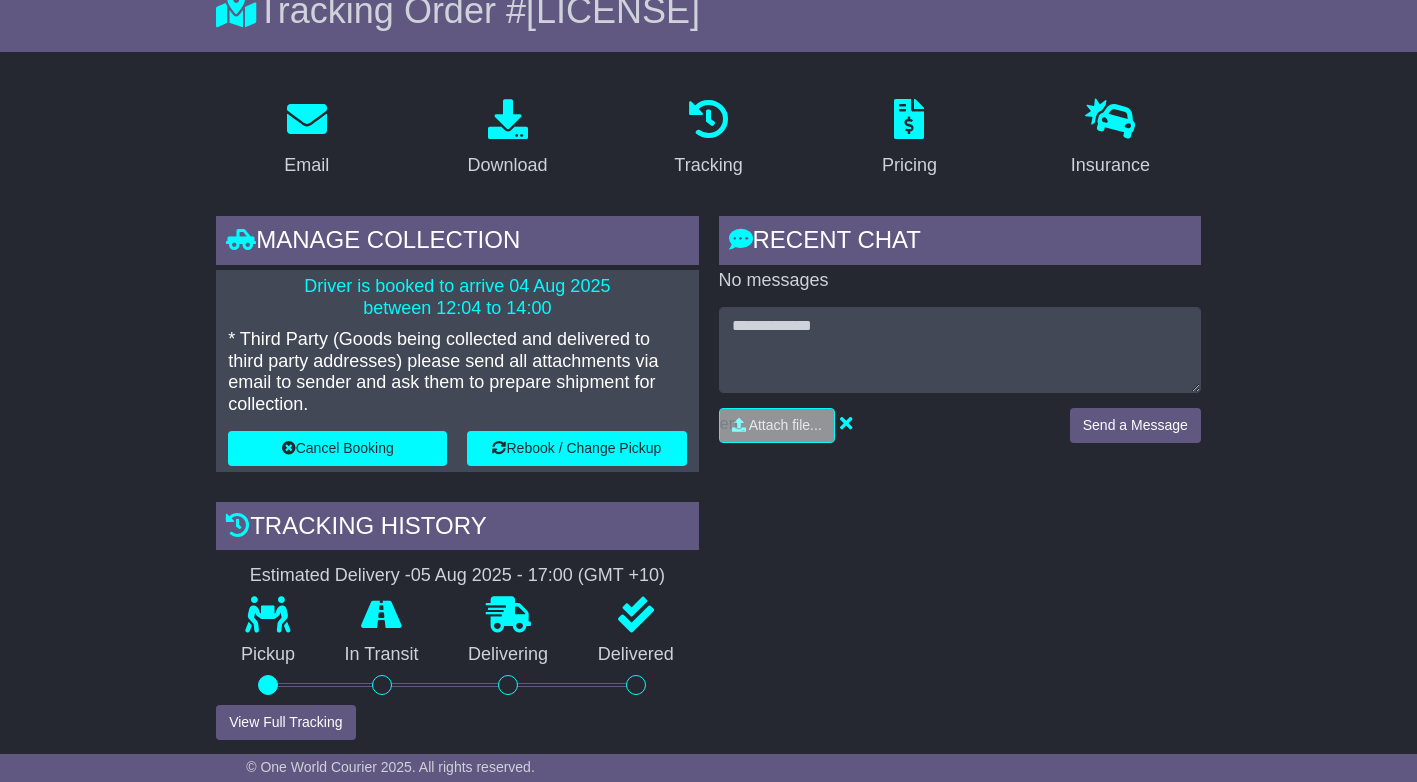 scroll, scrollTop: 0, scrollLeft: 0, axis: both 